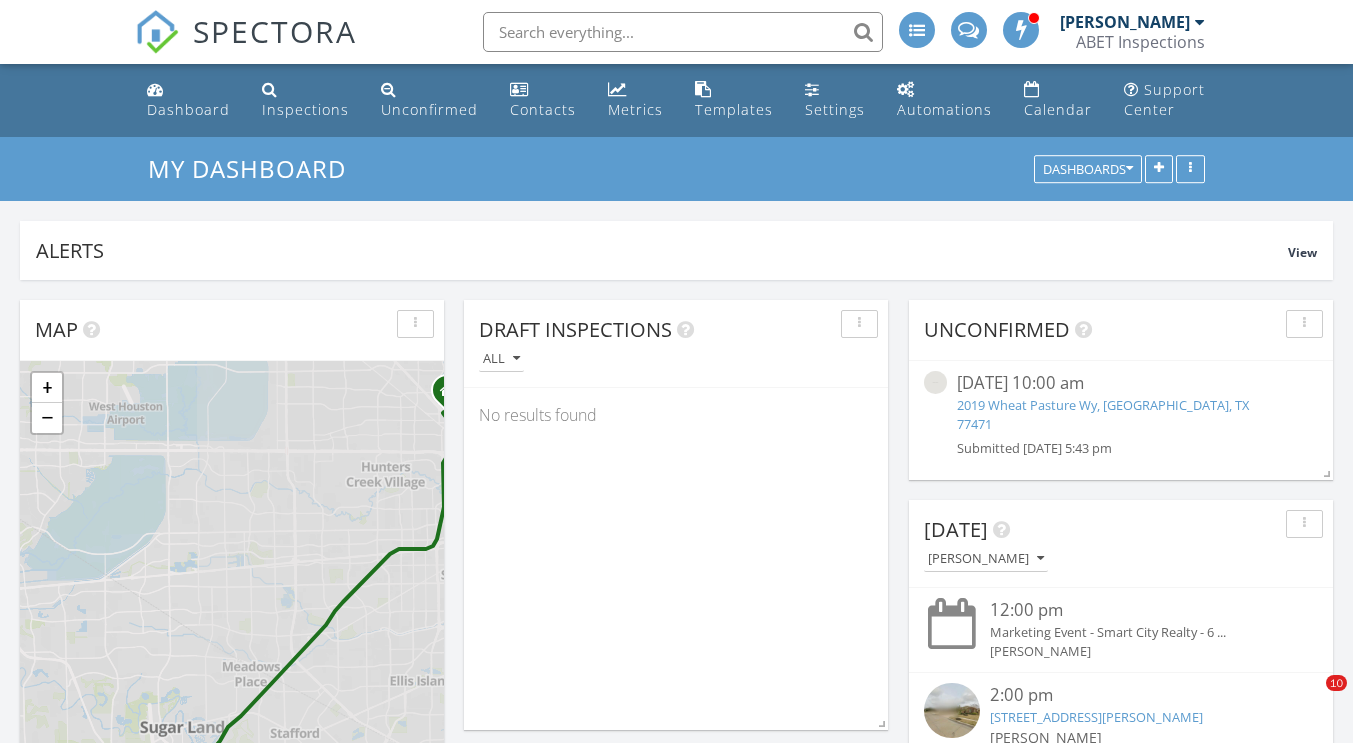 scroll, scrollTop: 1024, scrollLeft: 0, axis: vertical 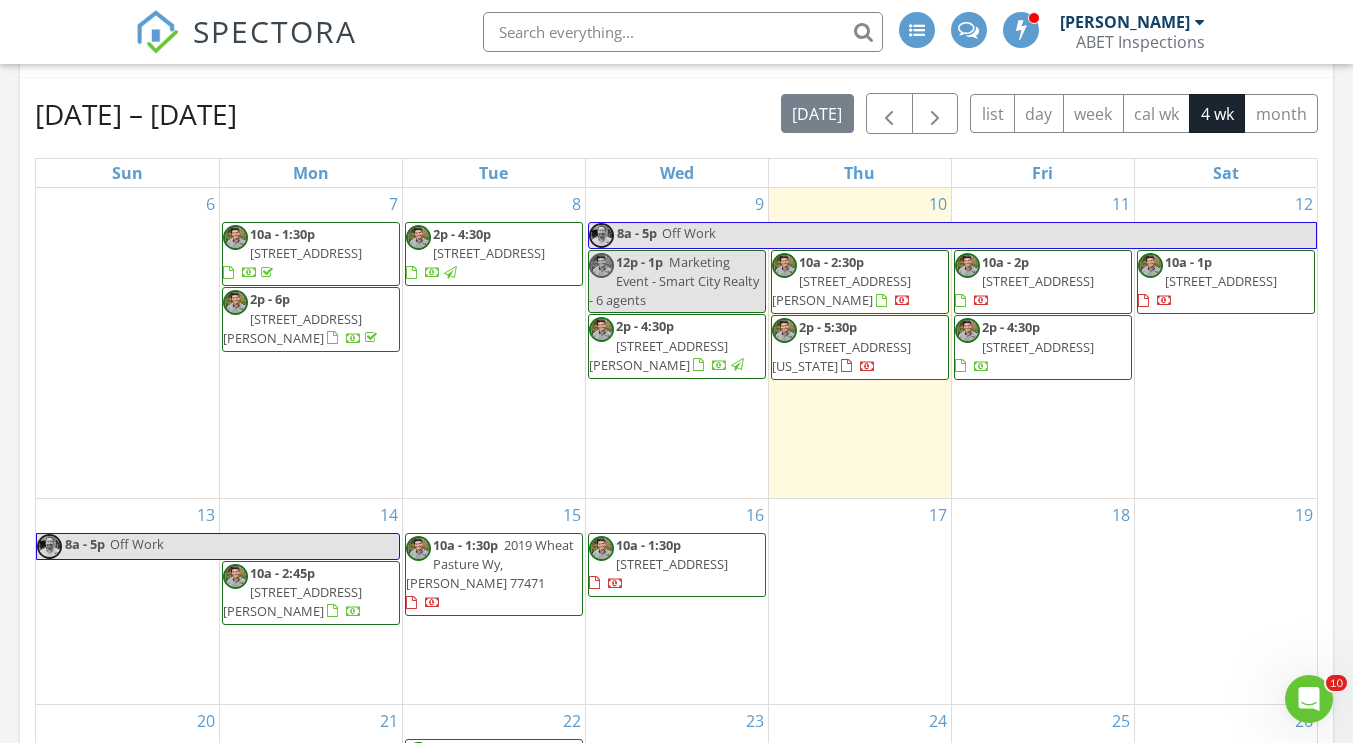 click on "20702 Winston Lake Dr, Richmond 77406" at bounding box center (841, 290) 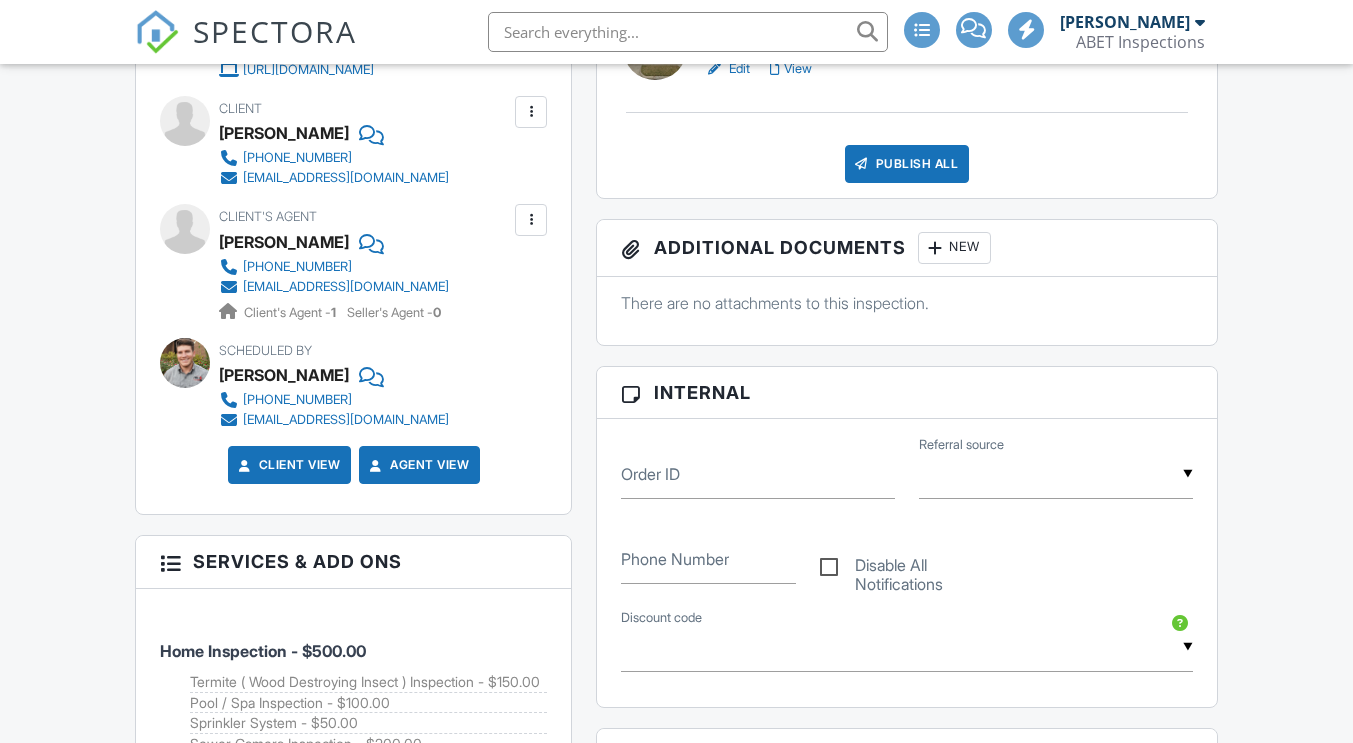 scroll, scrollTop: 1101, scrollLeft: 0, axis: vertical 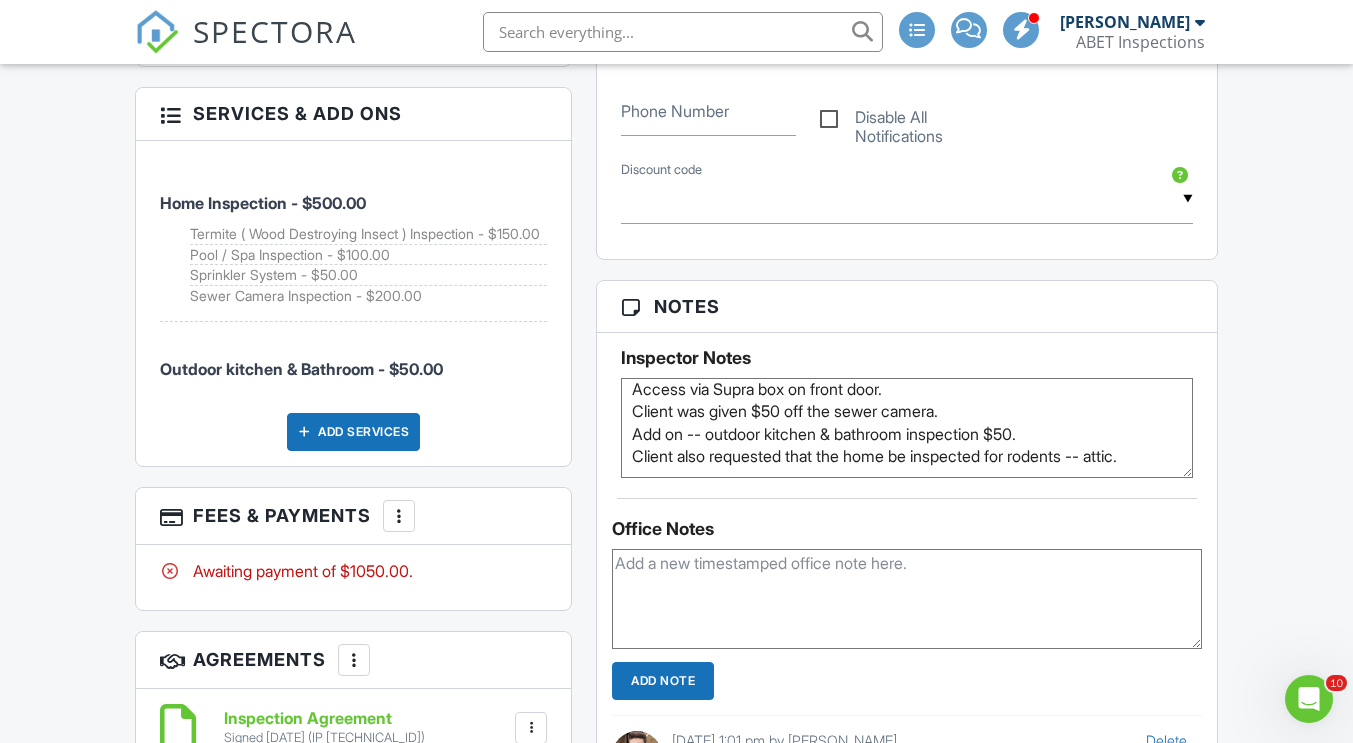 click at bounding box center [906, 599] 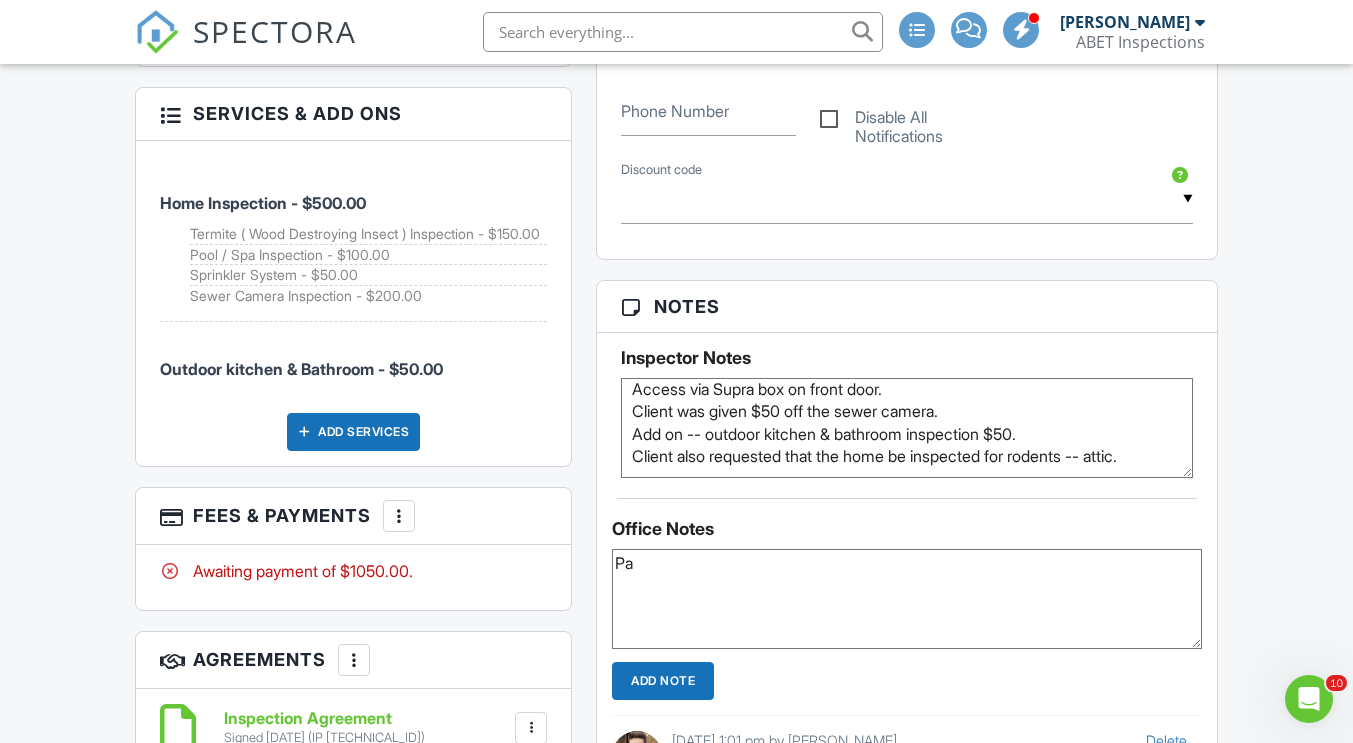 type on "P" 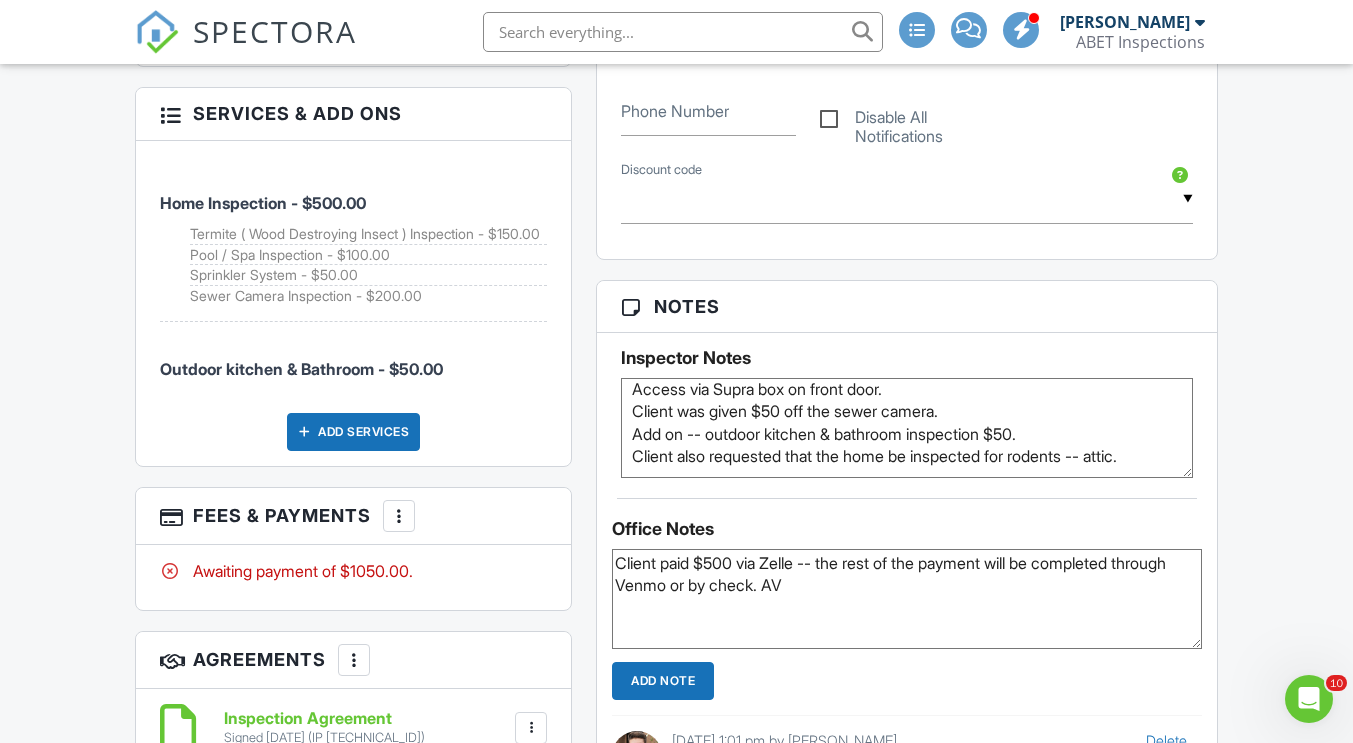 scroll, scrollTop: 1400, scrollLeft: 0, axis: vertical 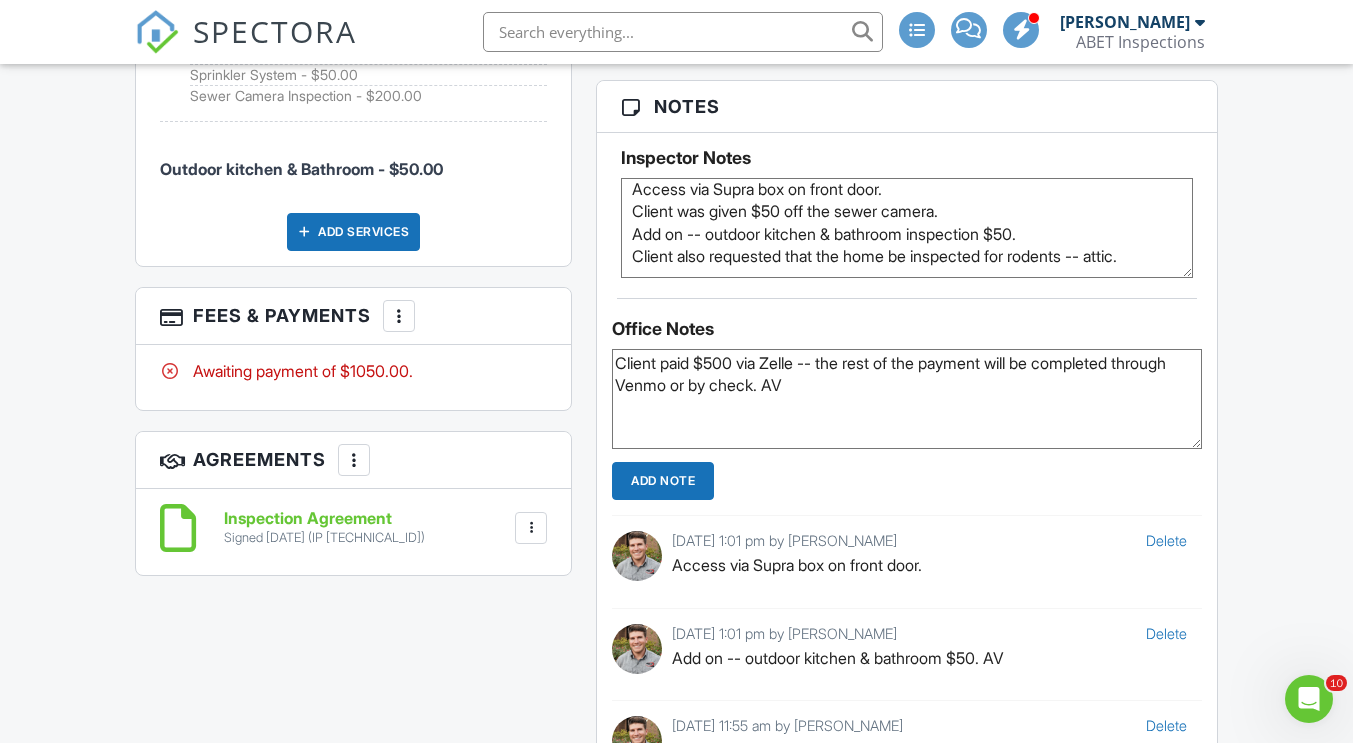 click on "Client paid $500 via Zelle -- the rest of the payment will be completed through Venmo or by check. AV" at bounding box center (906, 399) 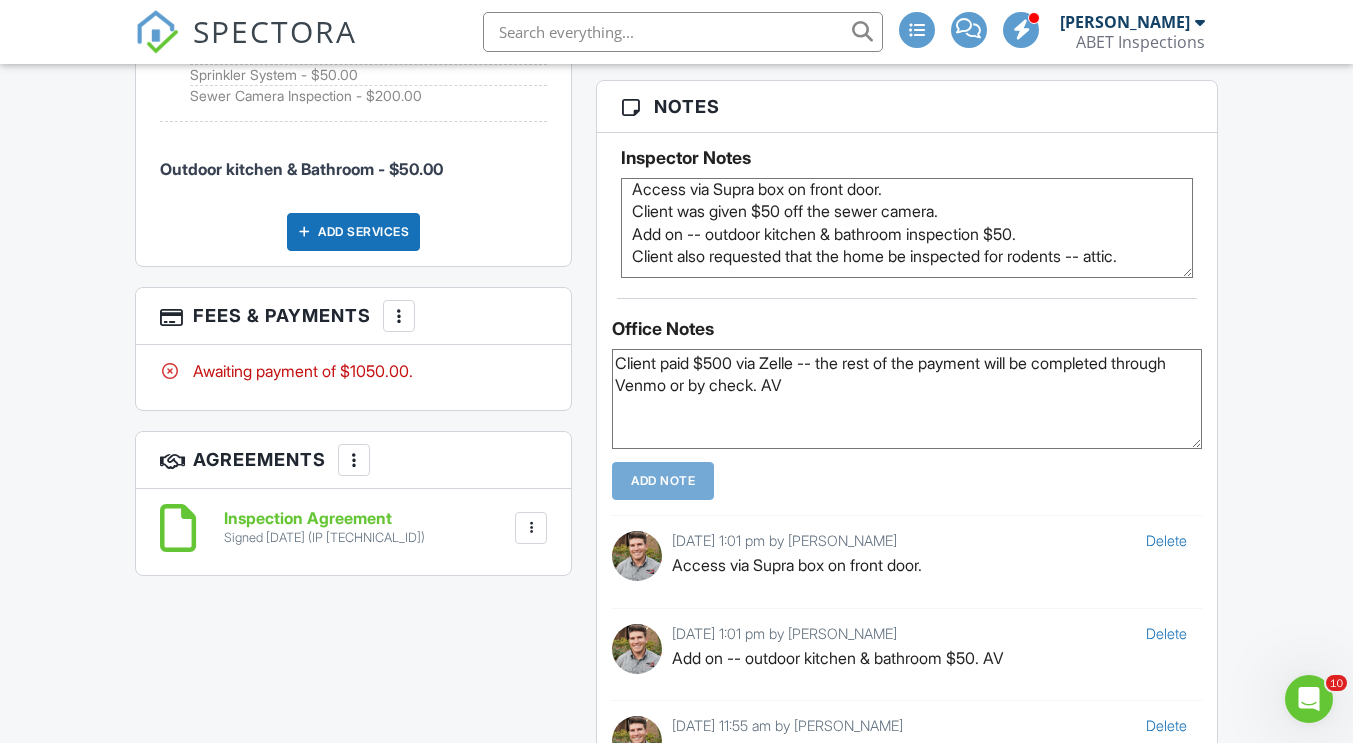 type 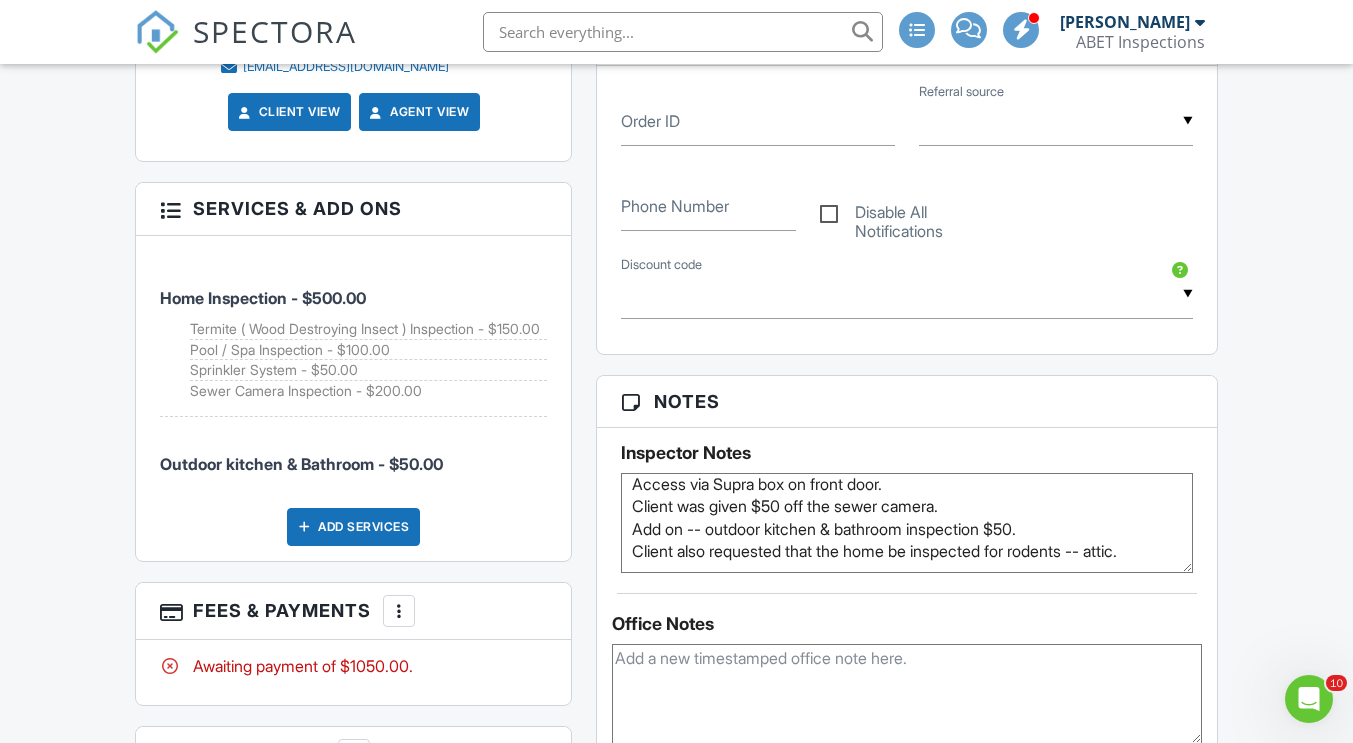 scroll, scrollTop: 200, scrollLeft: 0, axis: vertical 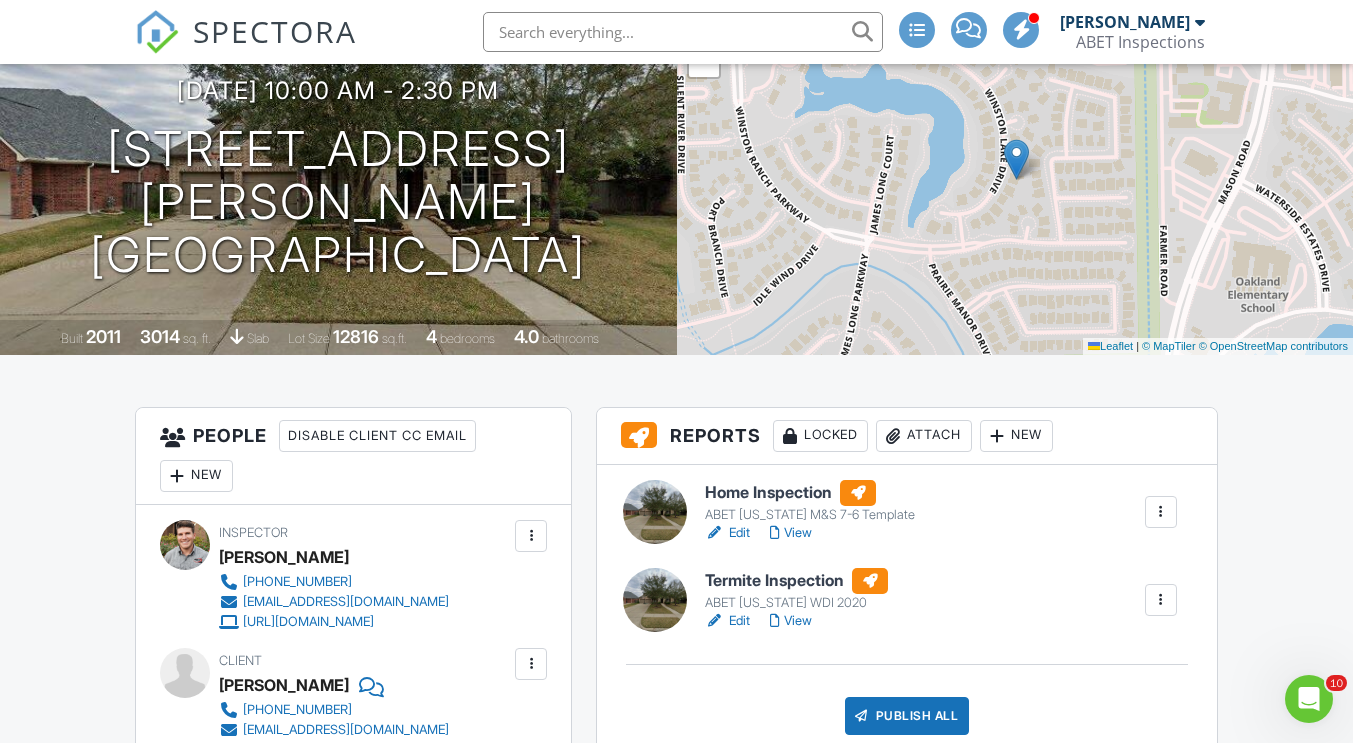 click on "SPECTORA" at bounding box center (275, 31) 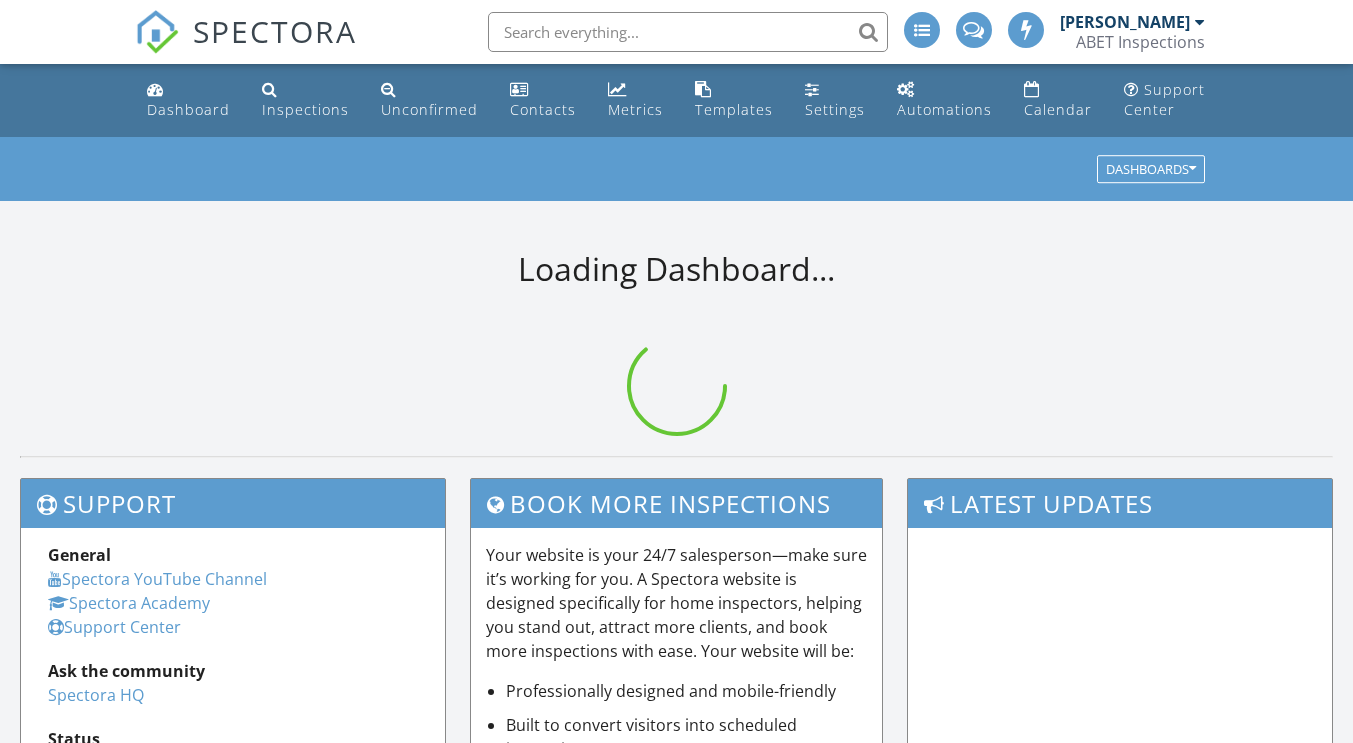 scroll, scrollTop: 0, scrollLeft: 0, axis: both 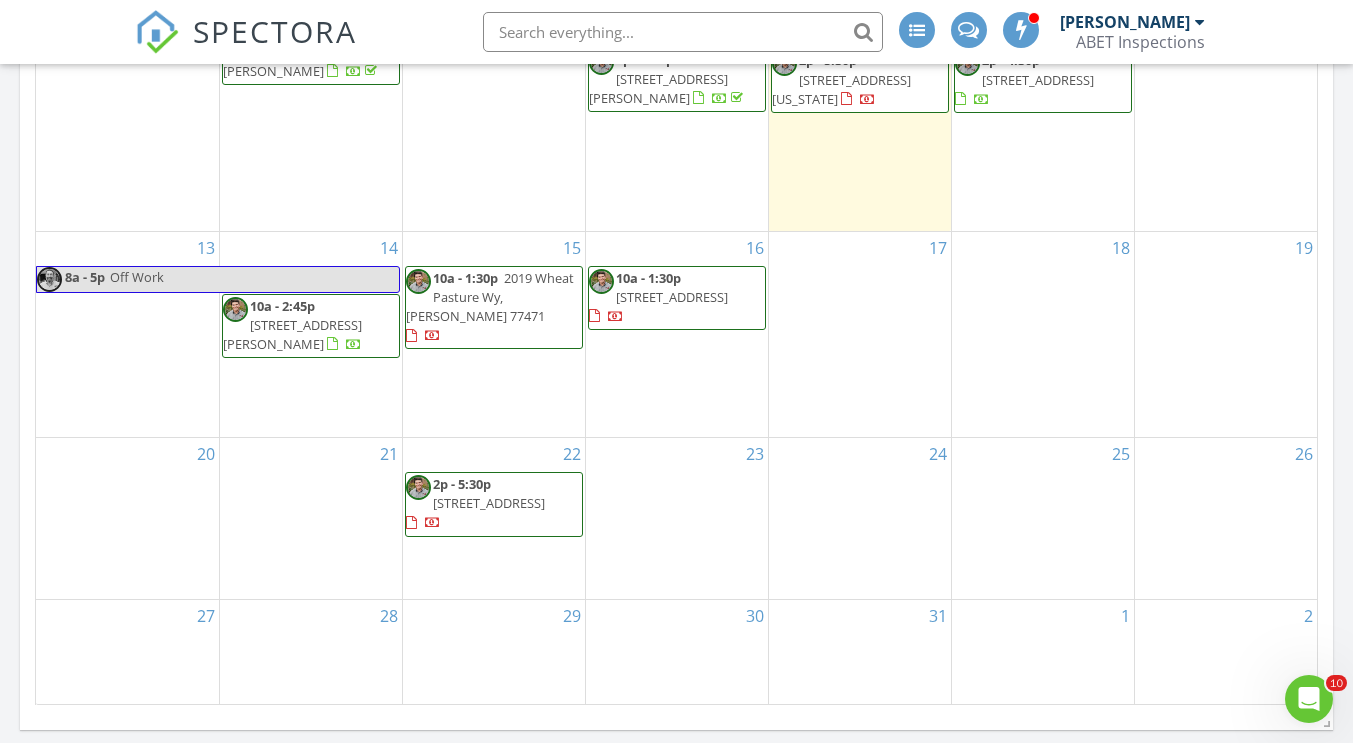 click on "2019 Wheat Pasture Wy, Rosenberg 77471" at bounding box center [490, 297] 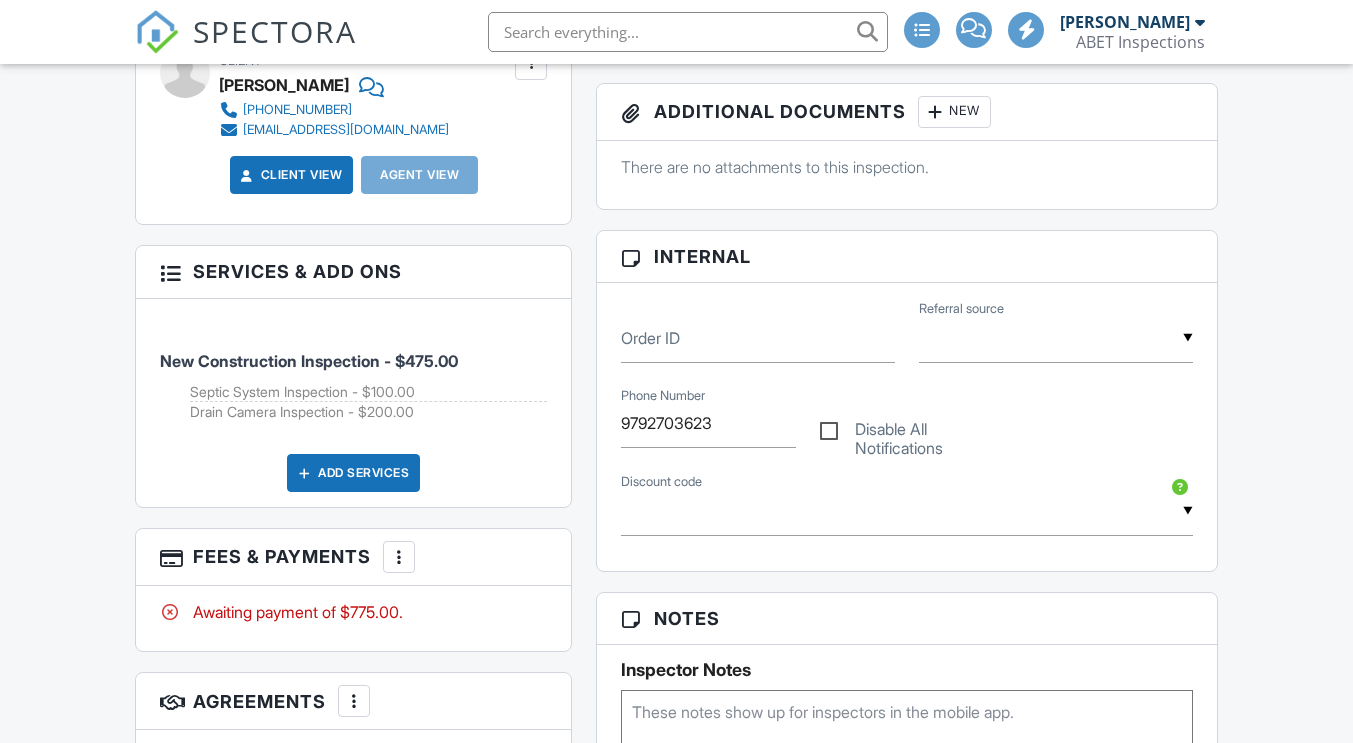 scroll, scrollTop: 1327, scrollLeft: 0, axis: vertical 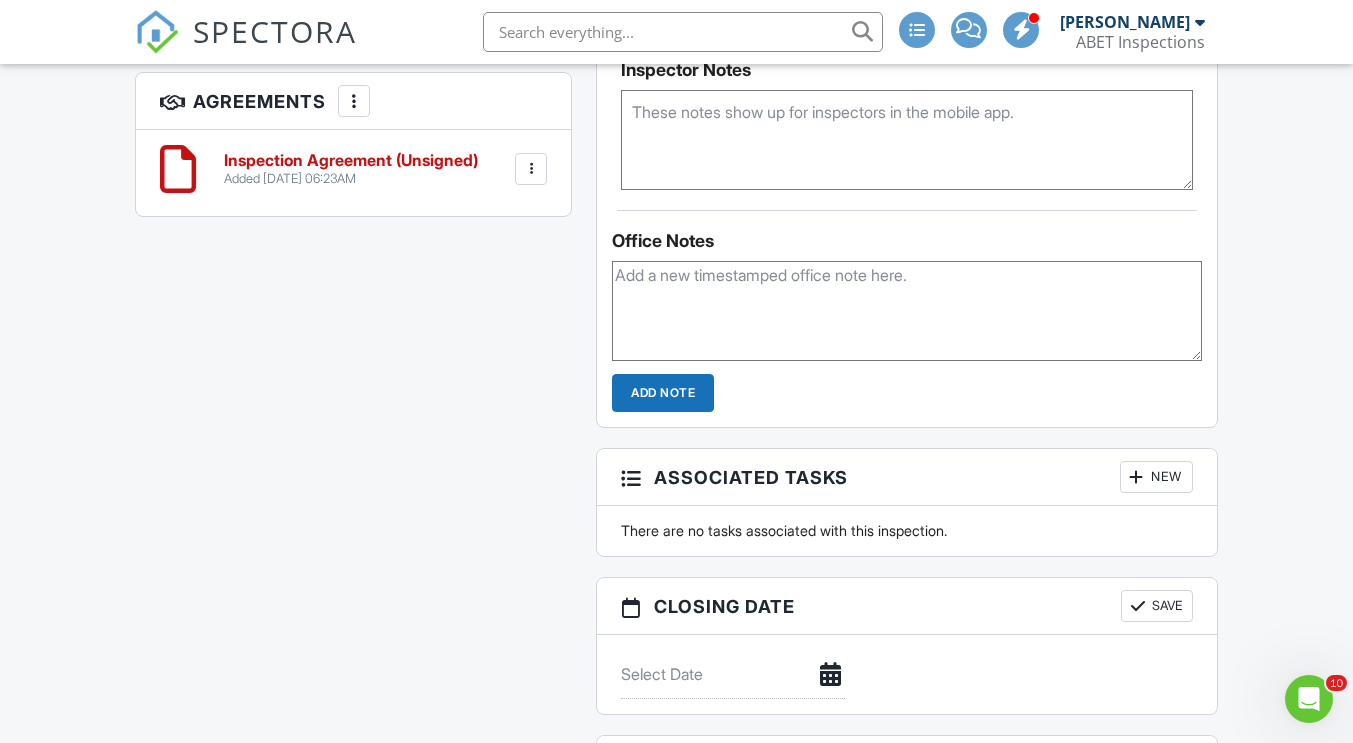 click at bounding box center (906, 311) 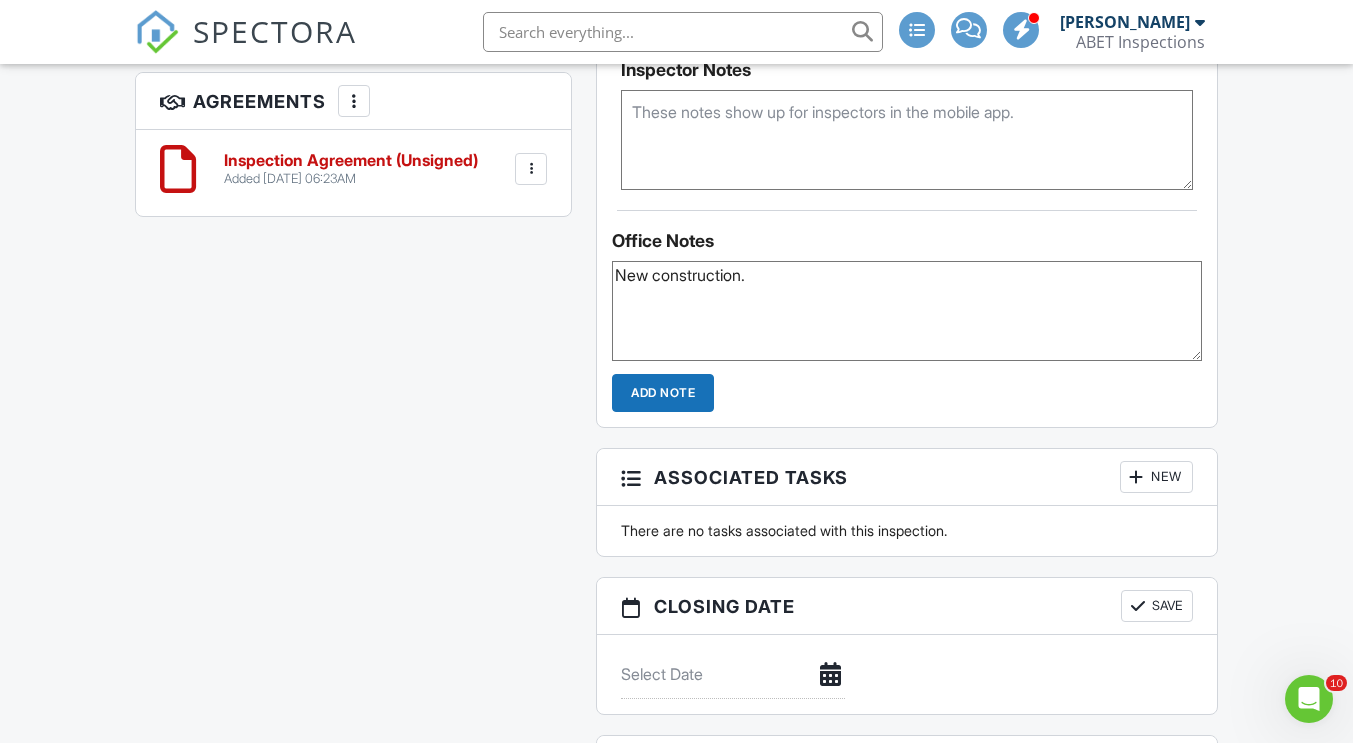 type on "New construction." 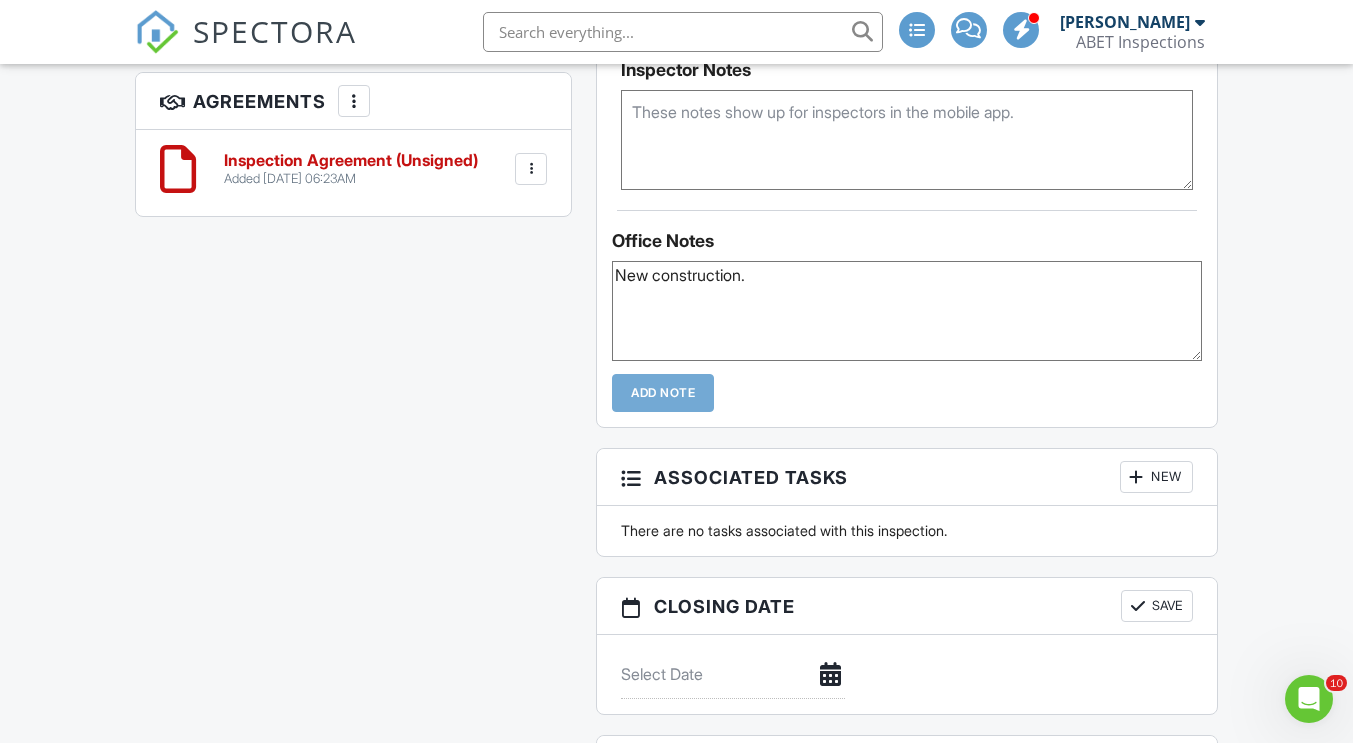 type 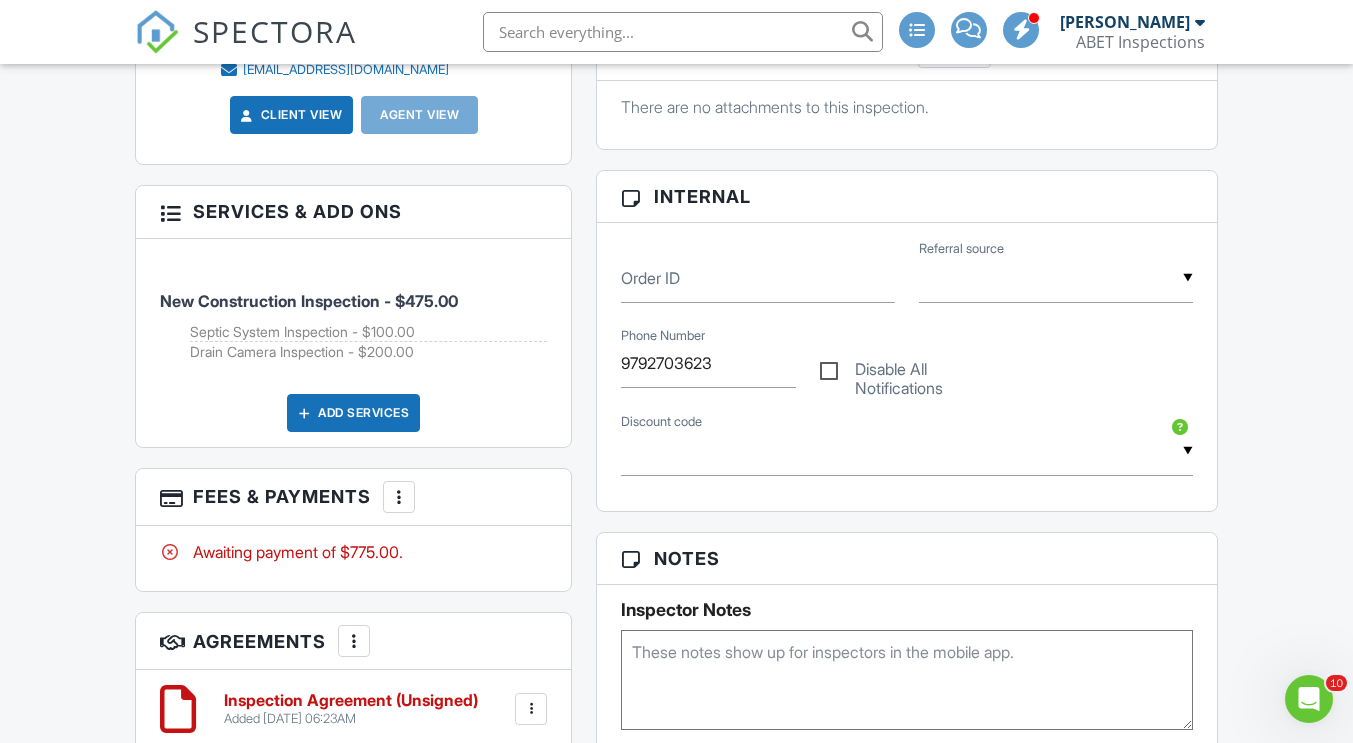 scroll, scrollTop: 800, scrollLeft: 0, axis: vertical 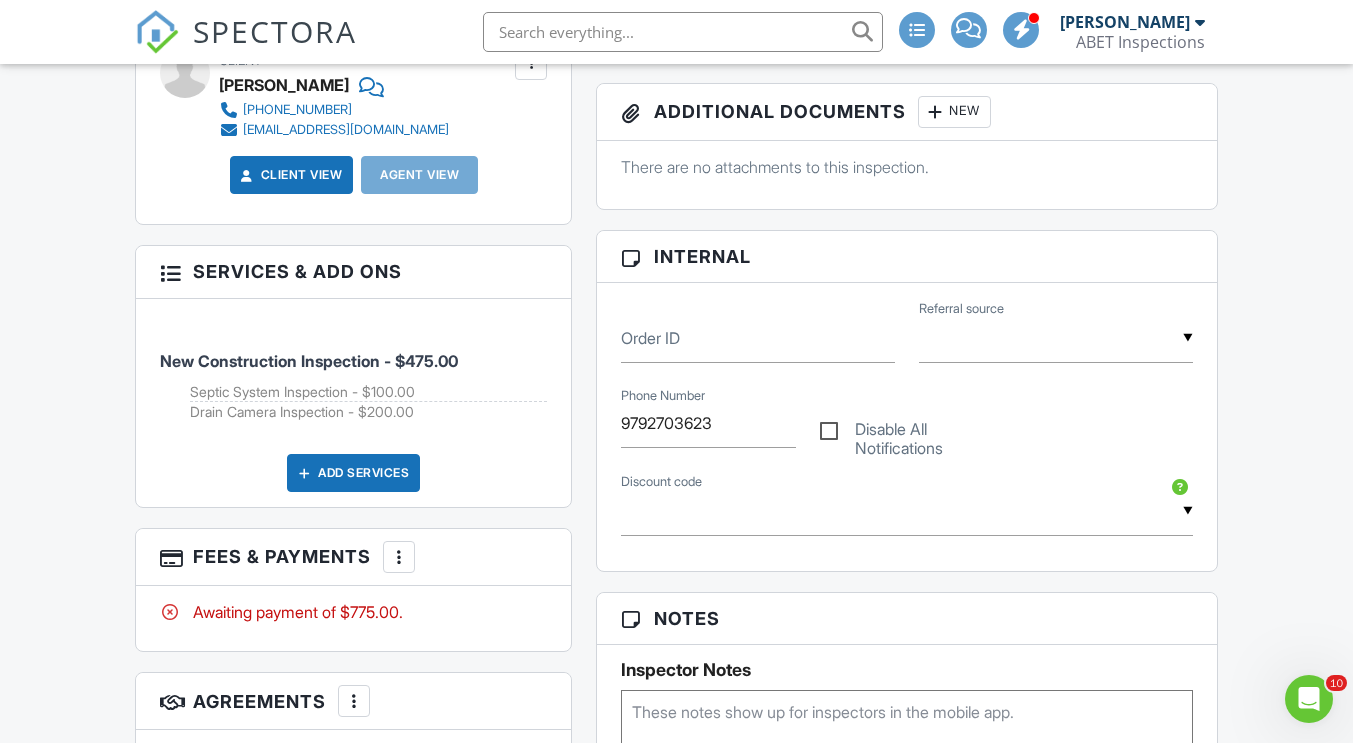 click on "SPECTORA" at bounding box center (275, 31) 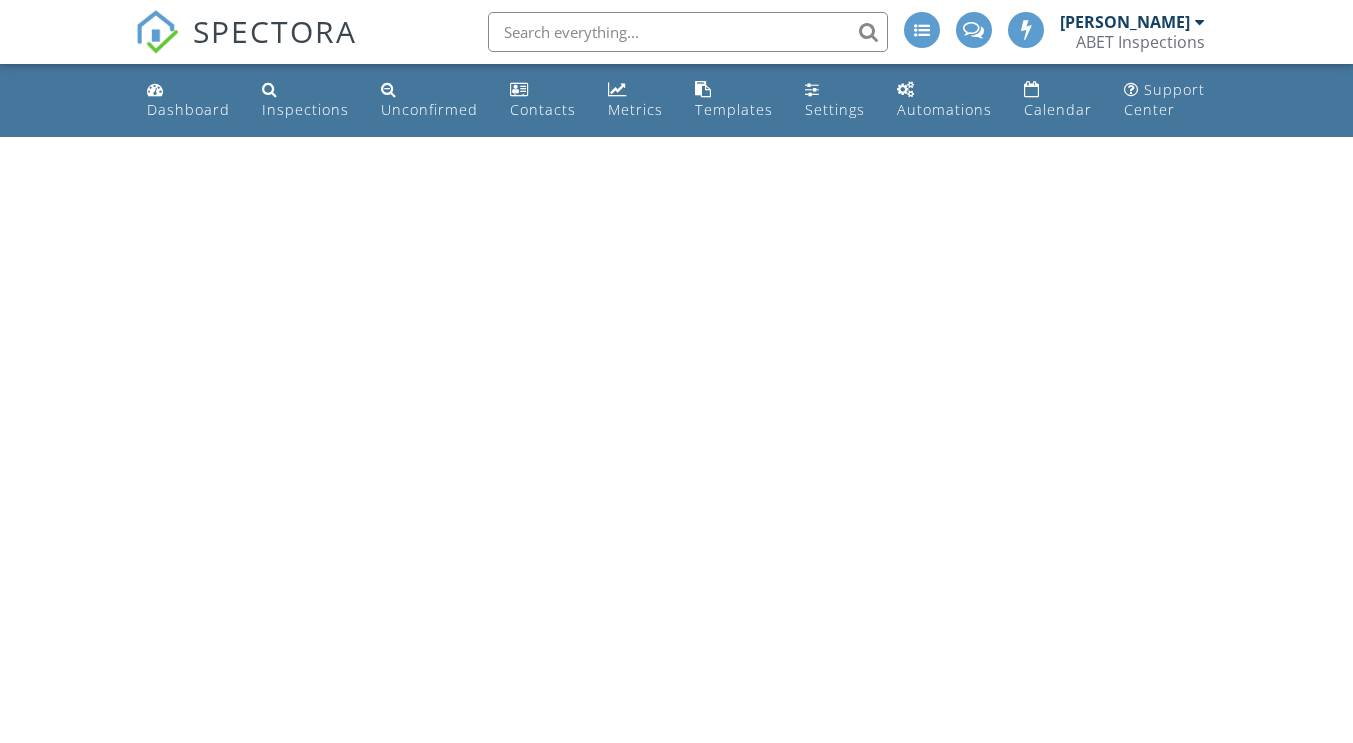 scroll, scrollTop: 0, scrollLeft: 0, axis: both 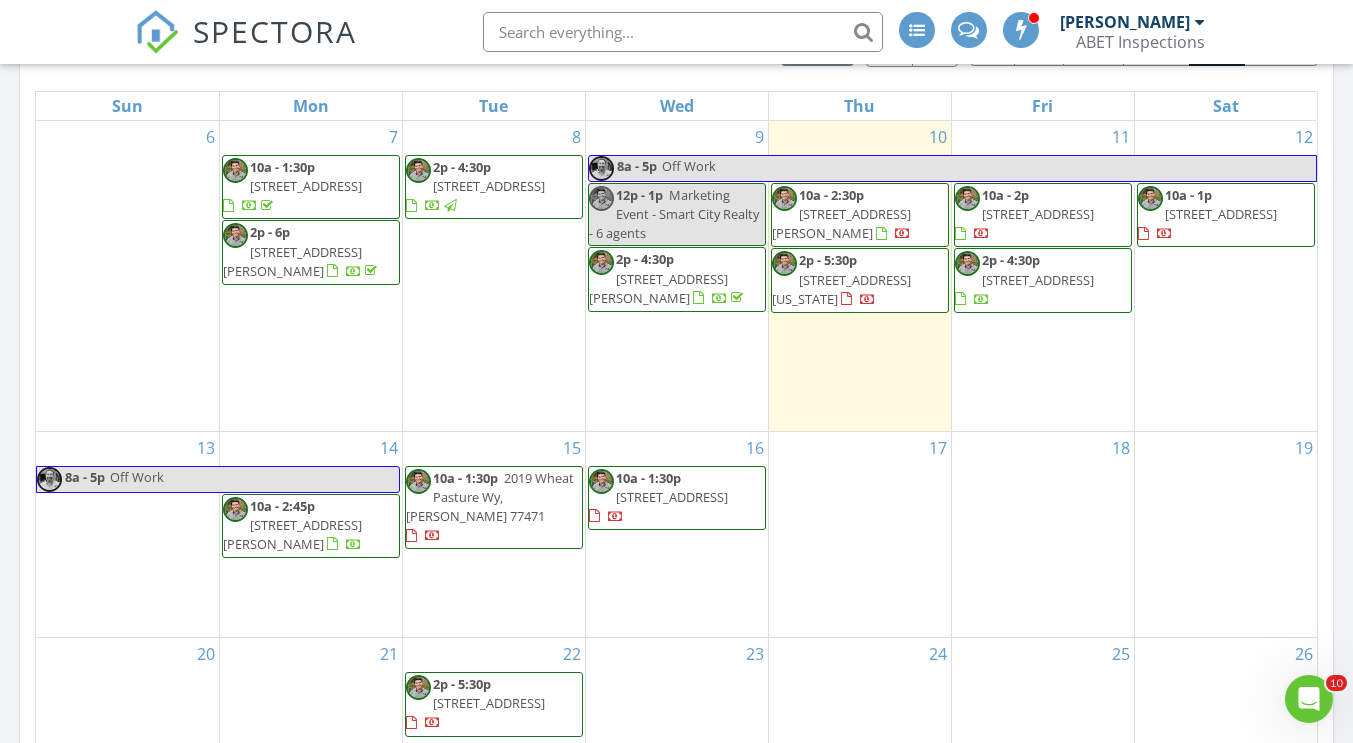click on "[STREET_ADDRESS][PERSON_NAME]" at bounding box center [841, 223] 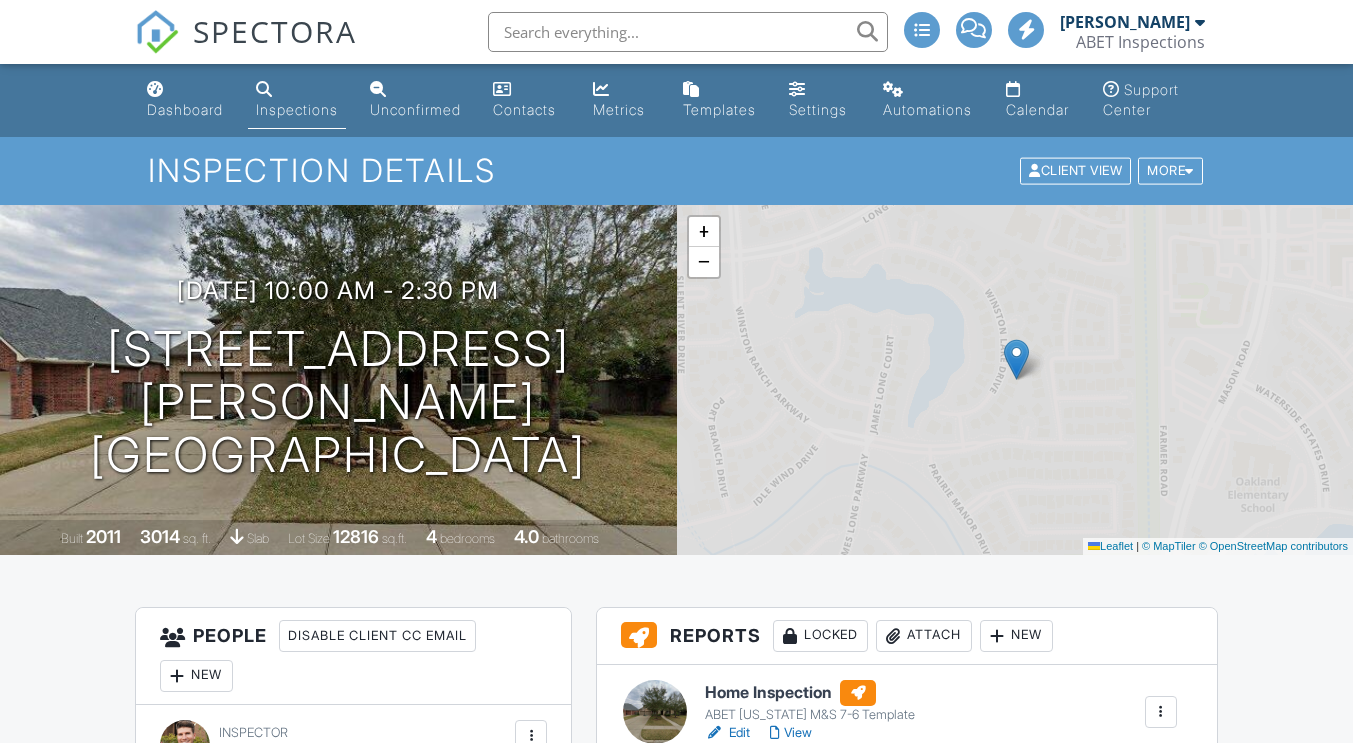 scroll, scrollTop: 0, scrollLeft: 0, axis: both 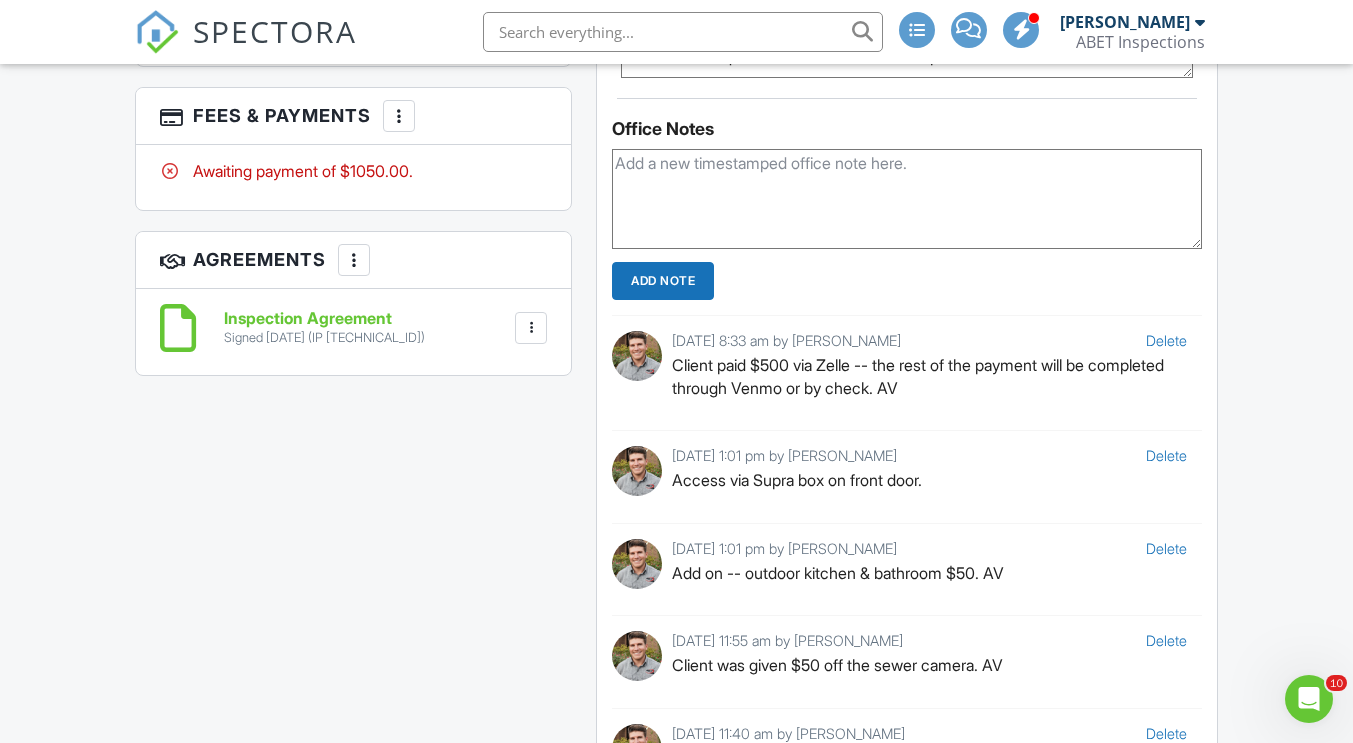 click at bounding box center (906, 199) 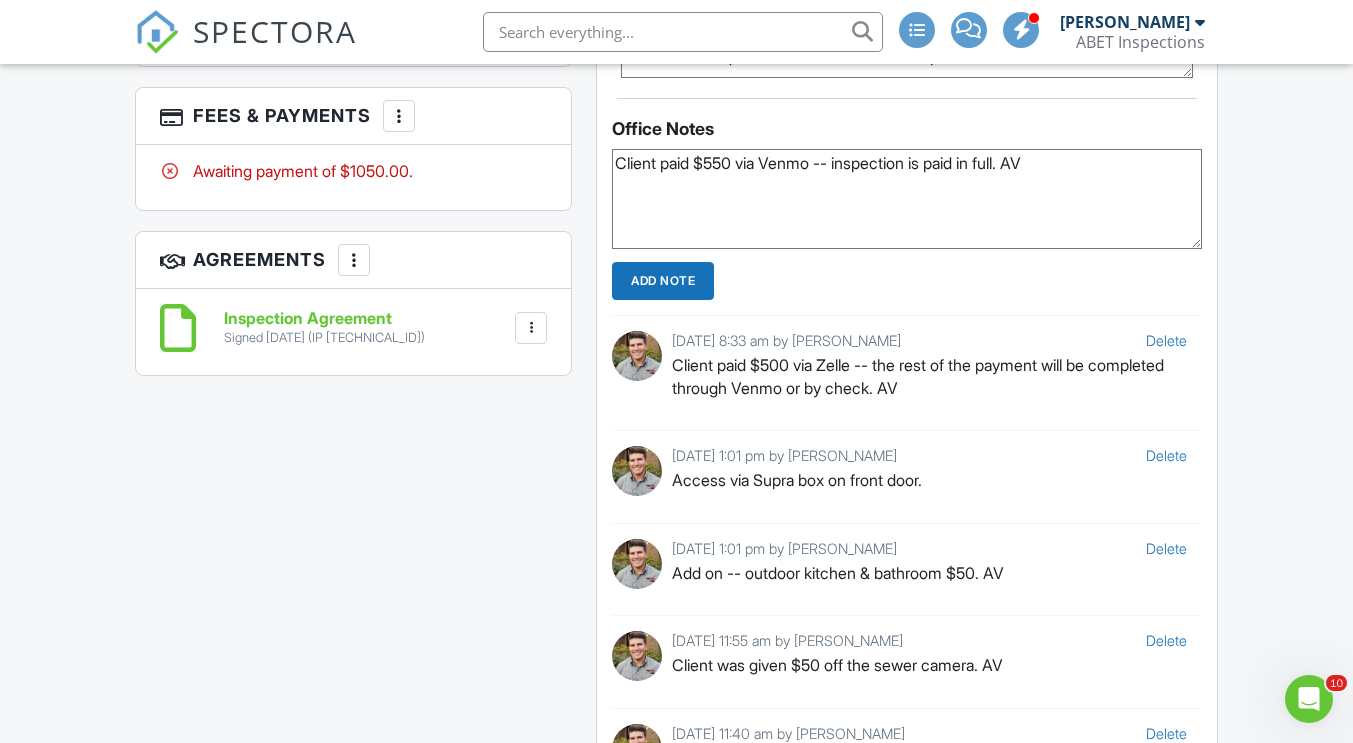 type on "Client paid $550 via Venmo -- inspection is paid in full. AV" 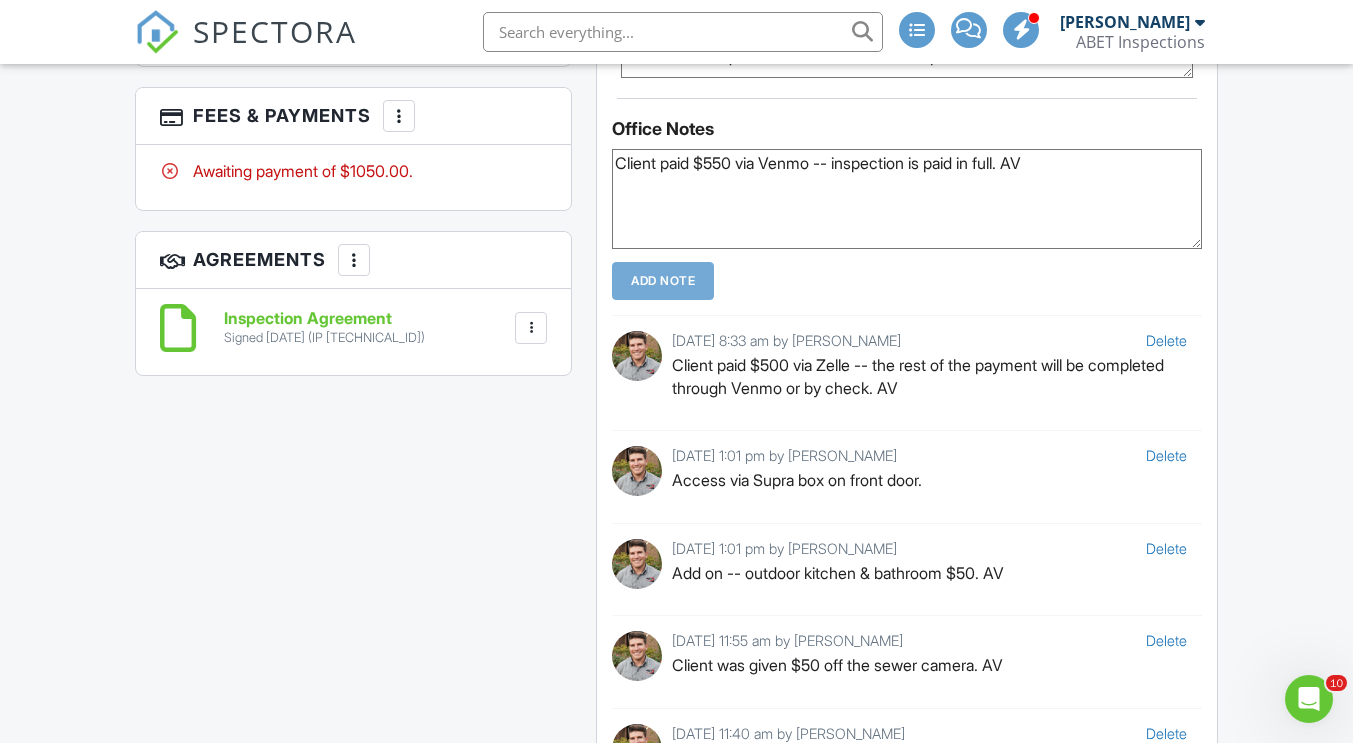 type 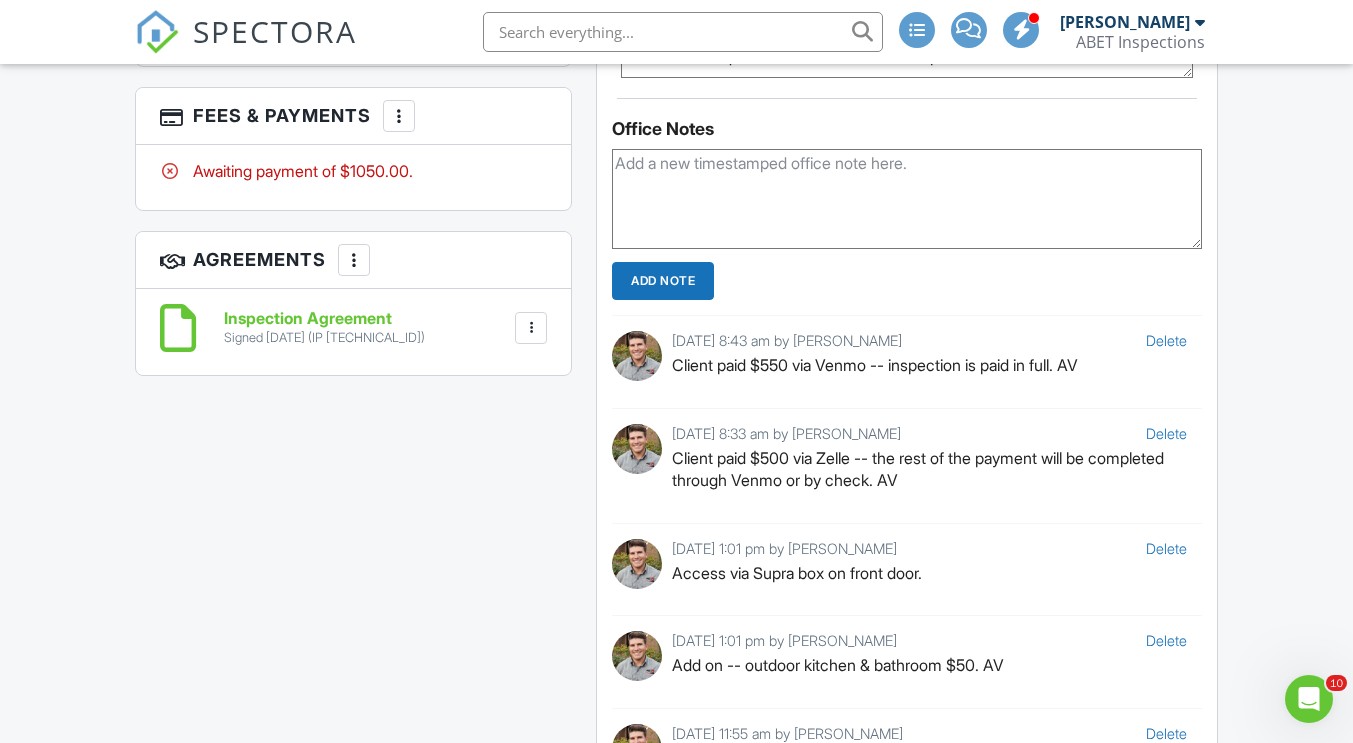 click at bounding box center [399, 116] 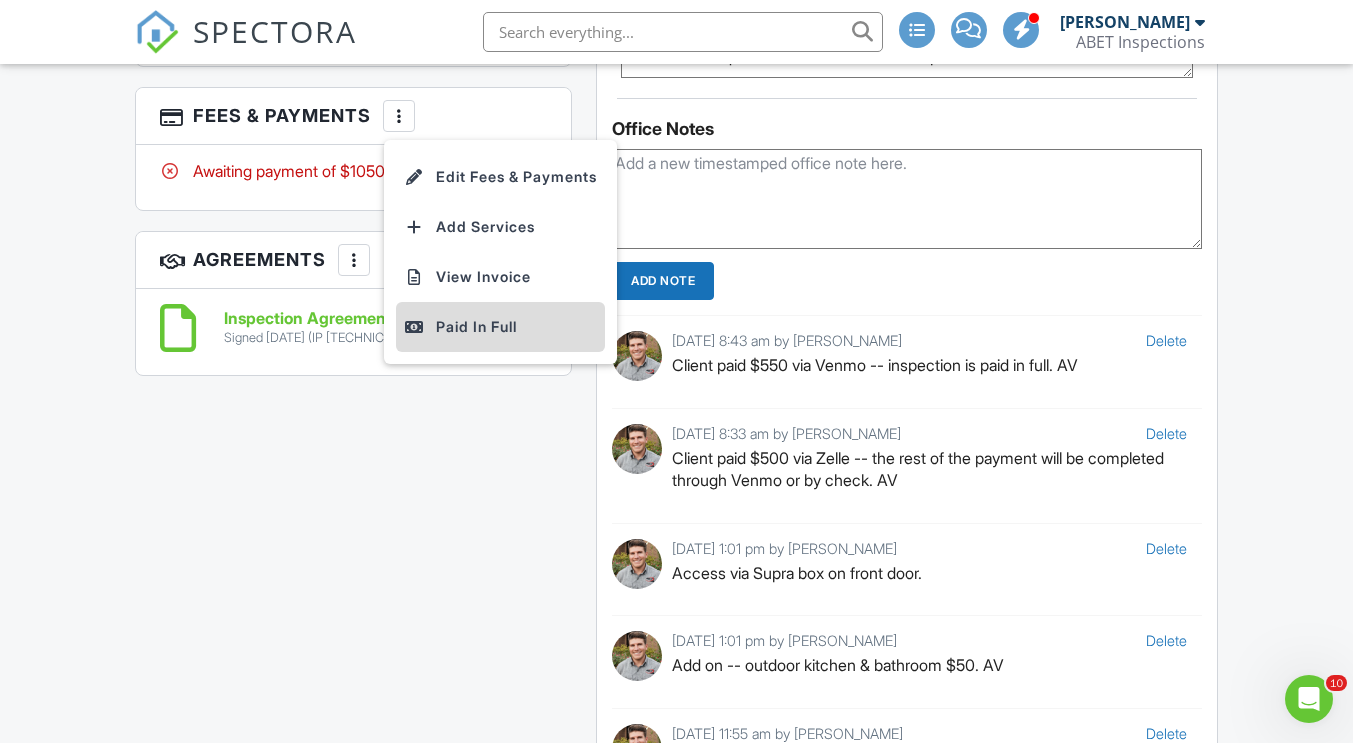 click on "Paid In Full" at bounding box center [500, 327] 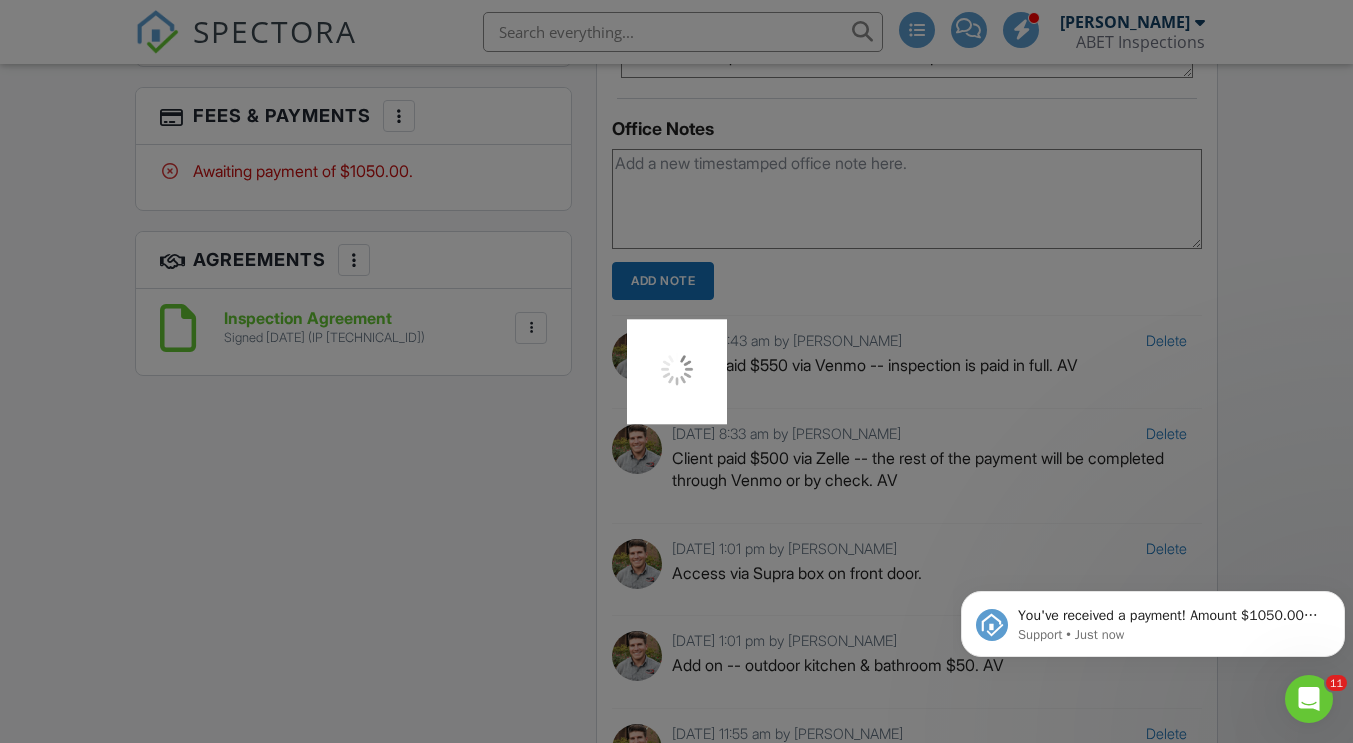 scroll, scrollTop: 0, scrollLeft: 0, axis: both 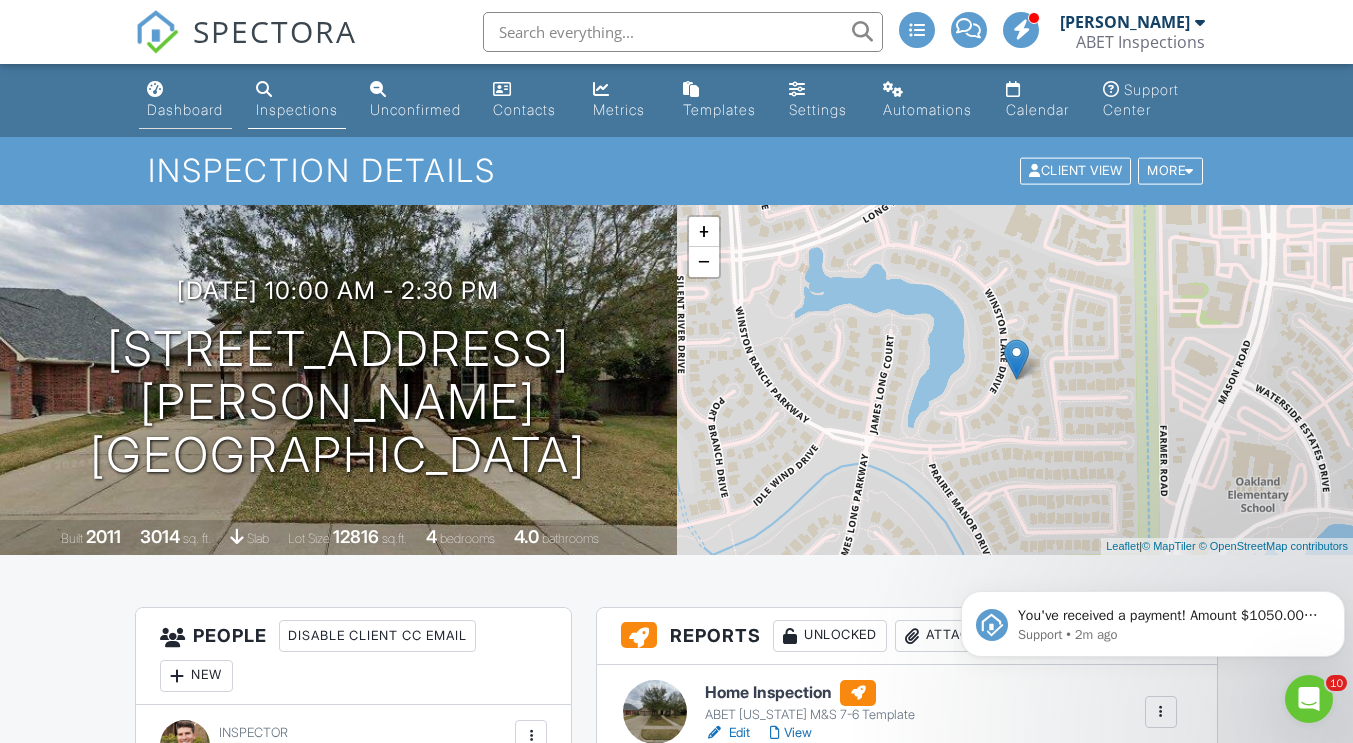 click on "Dashboard" at bounding box center [185, 109] 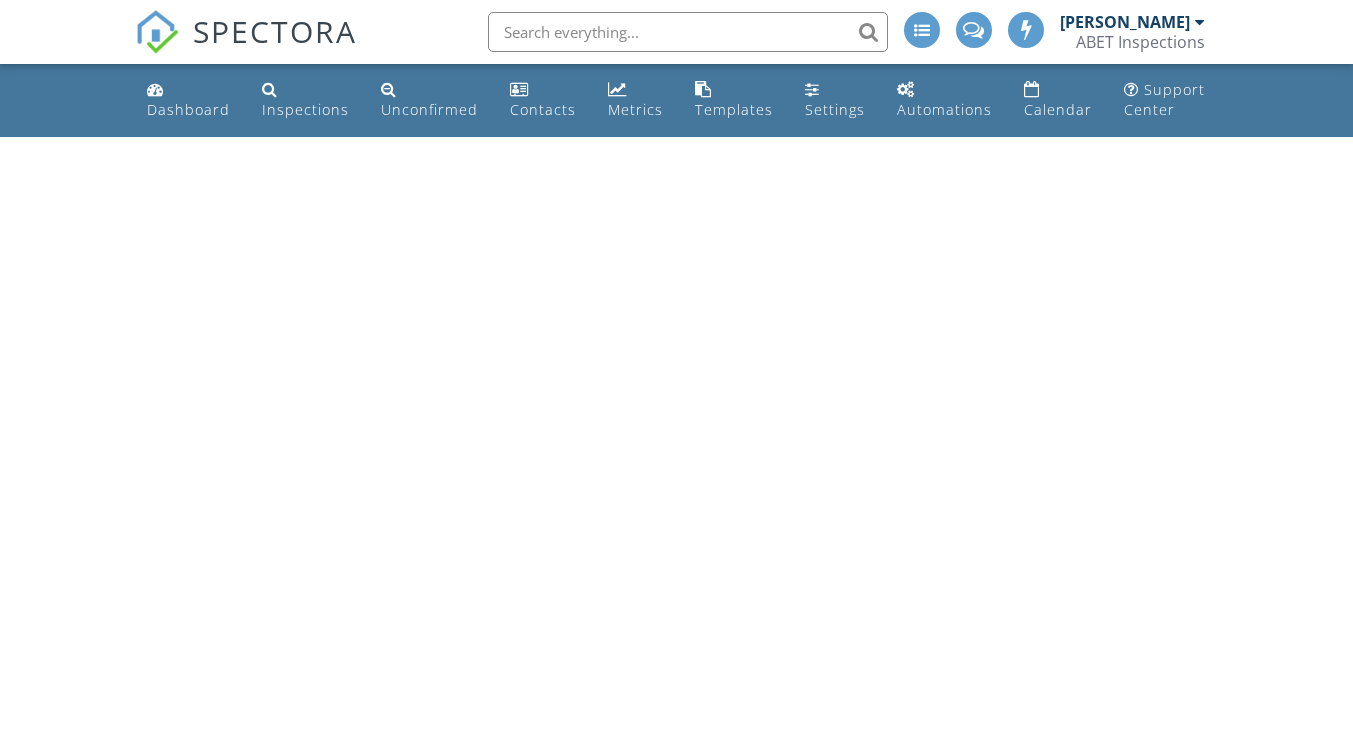 scroll, scrollTop: 0, scrollLeft: 0, axis: both 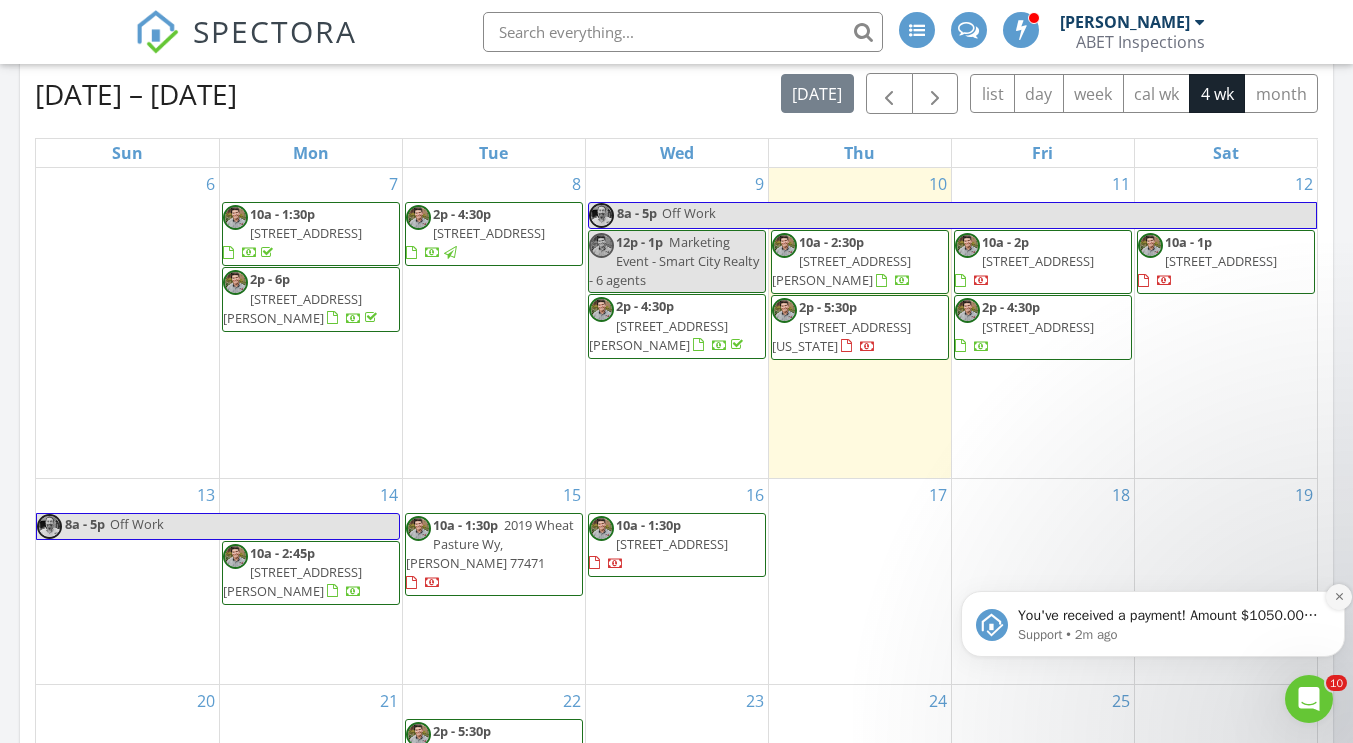 click 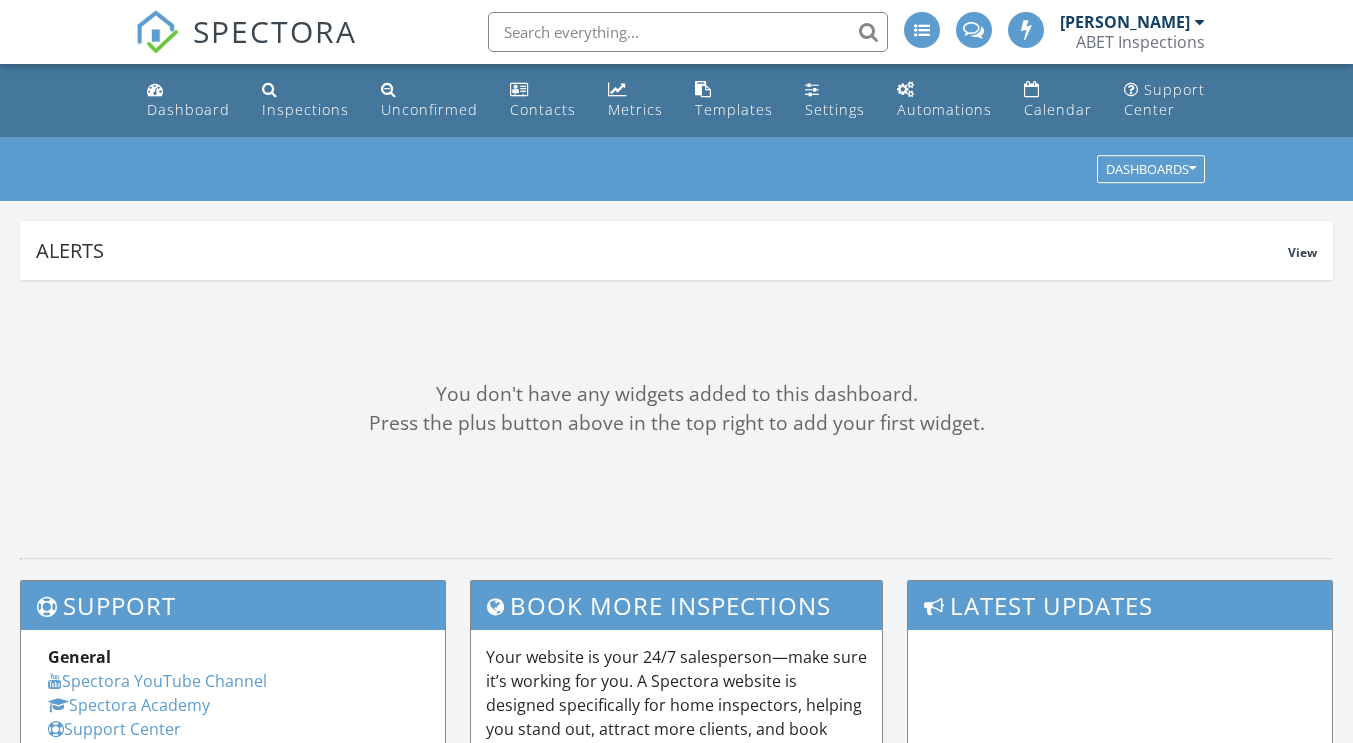scroll, scrollTop: 446, scrollLeft: 0, axis: vertical 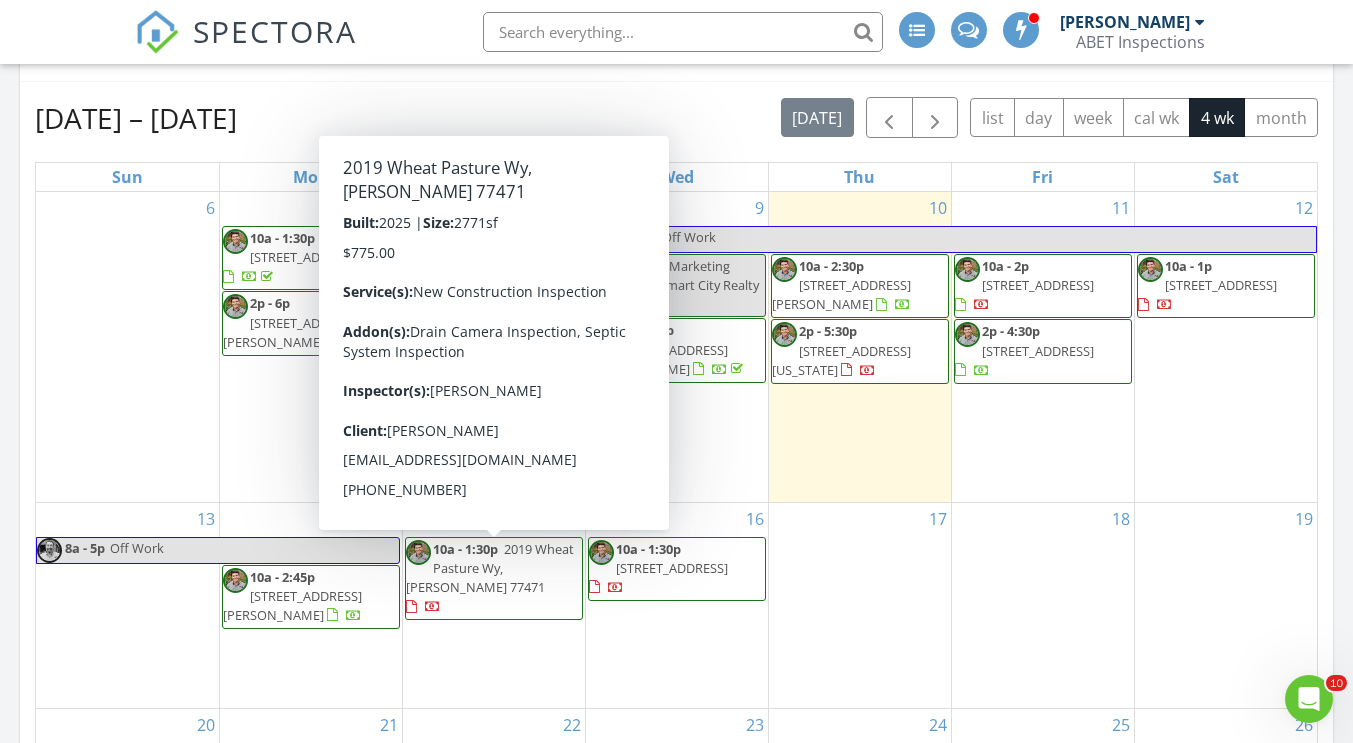 click on "10a - 1:30p
2019 Wheat Pasture Wy, [PERSON_NAME] 77471" at bounding box center (494, 579) 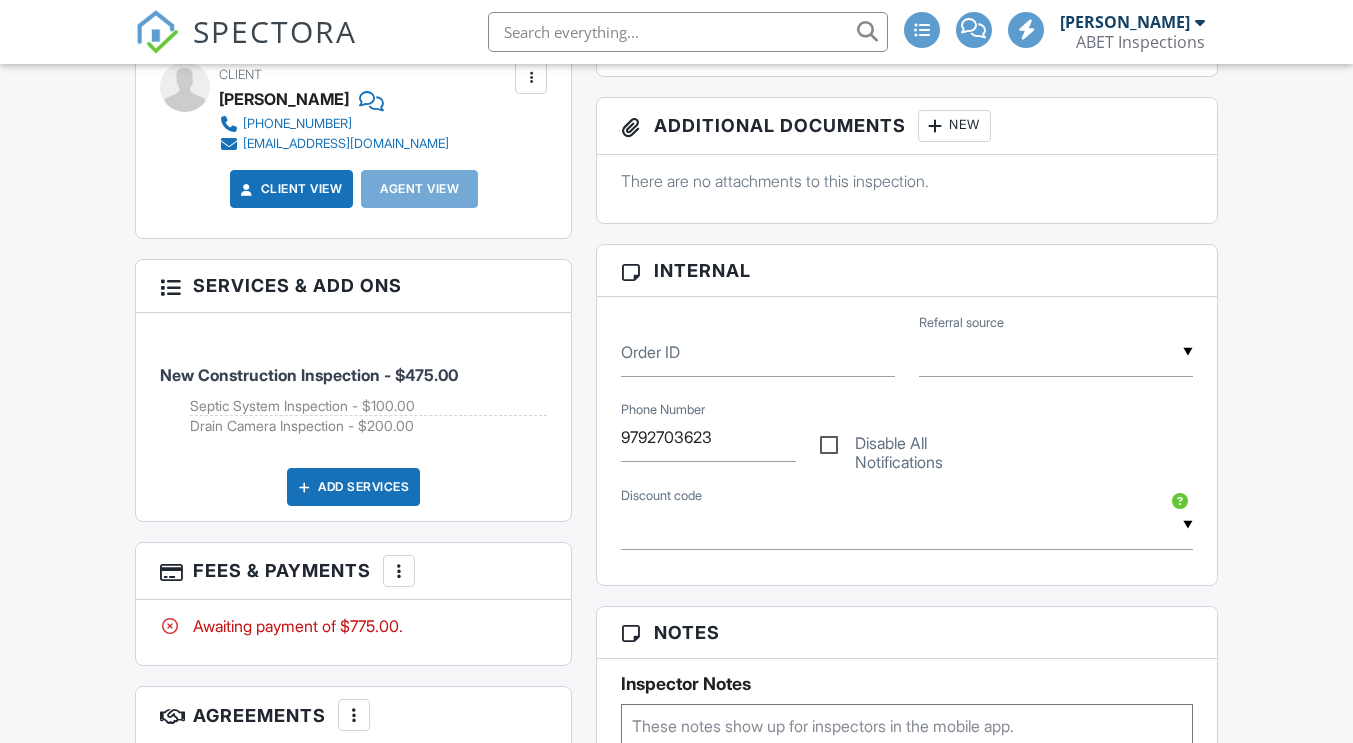 scroll, scrollTop: 800, scrollLeft: 0, axis: vertical 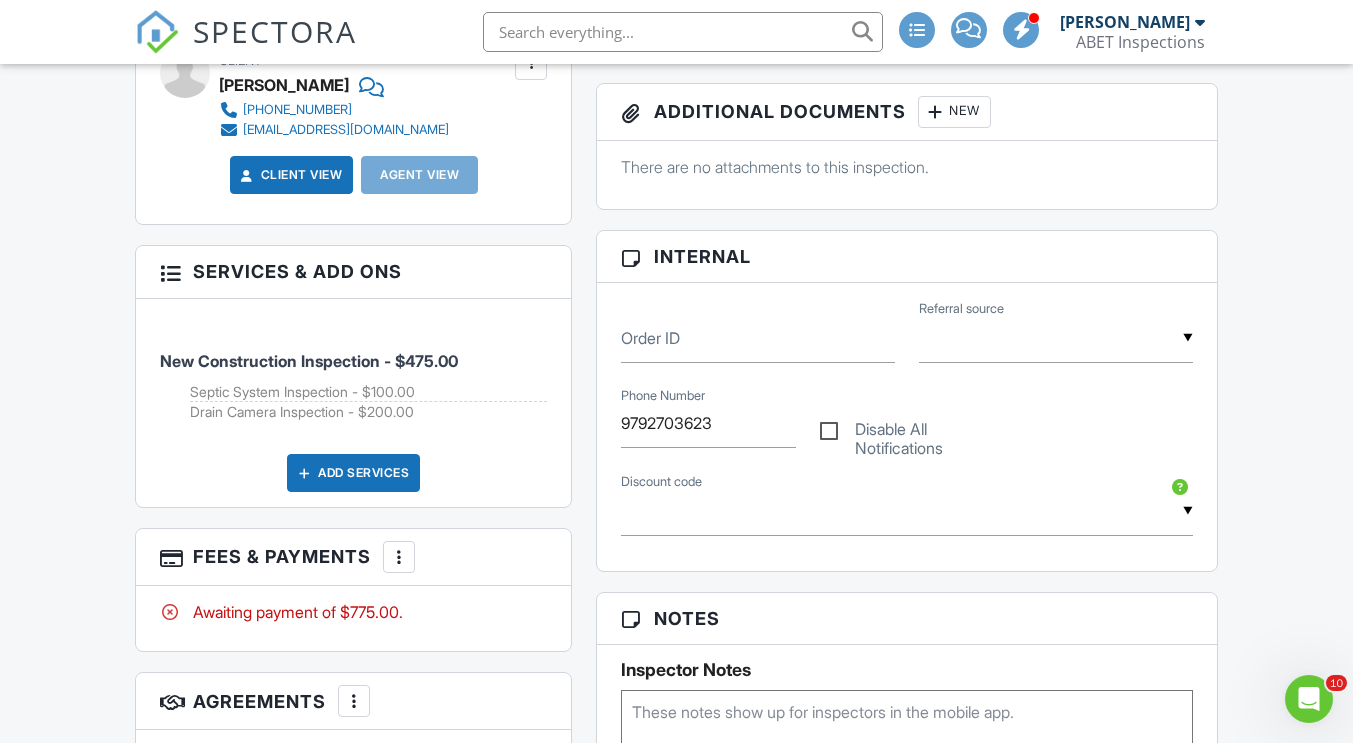 click on "Add Services" at bounding box center [353, 473] 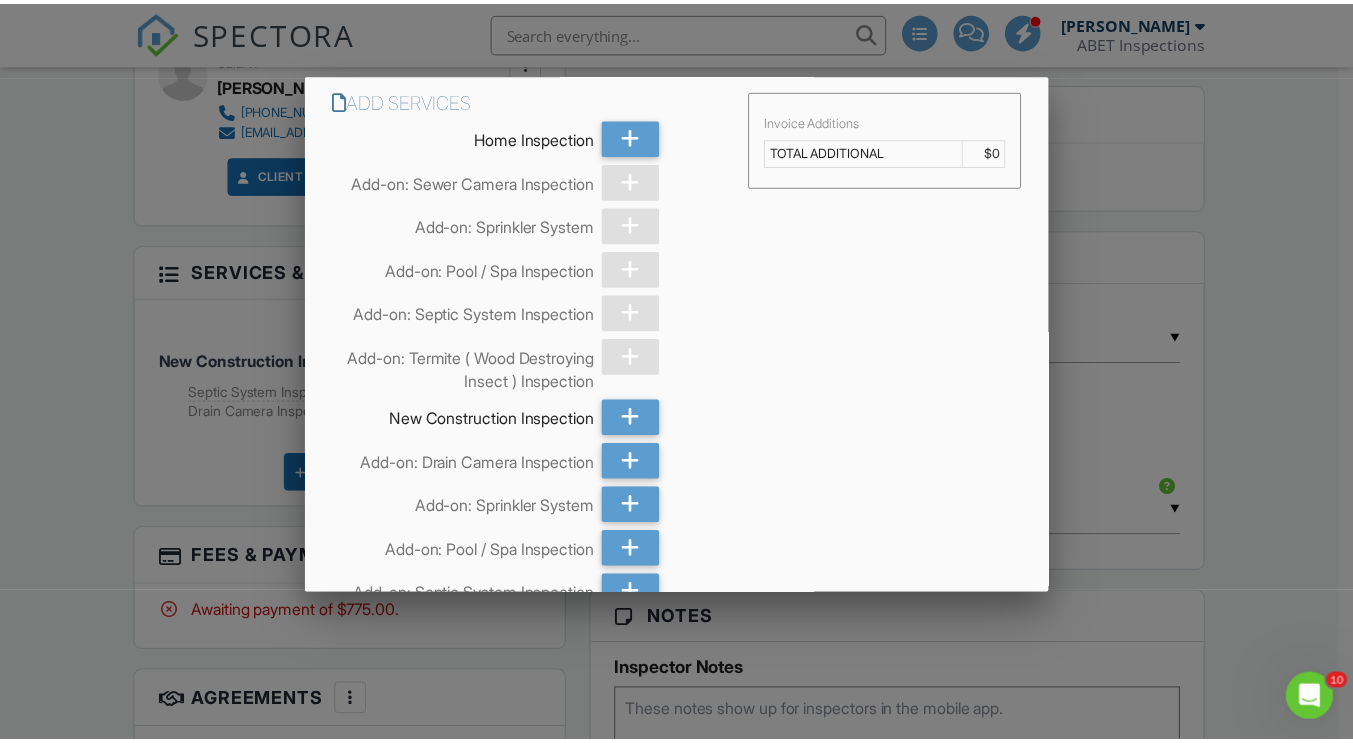 scroll, scrollTop: 485, scrollLeft: 0, axis: vertical 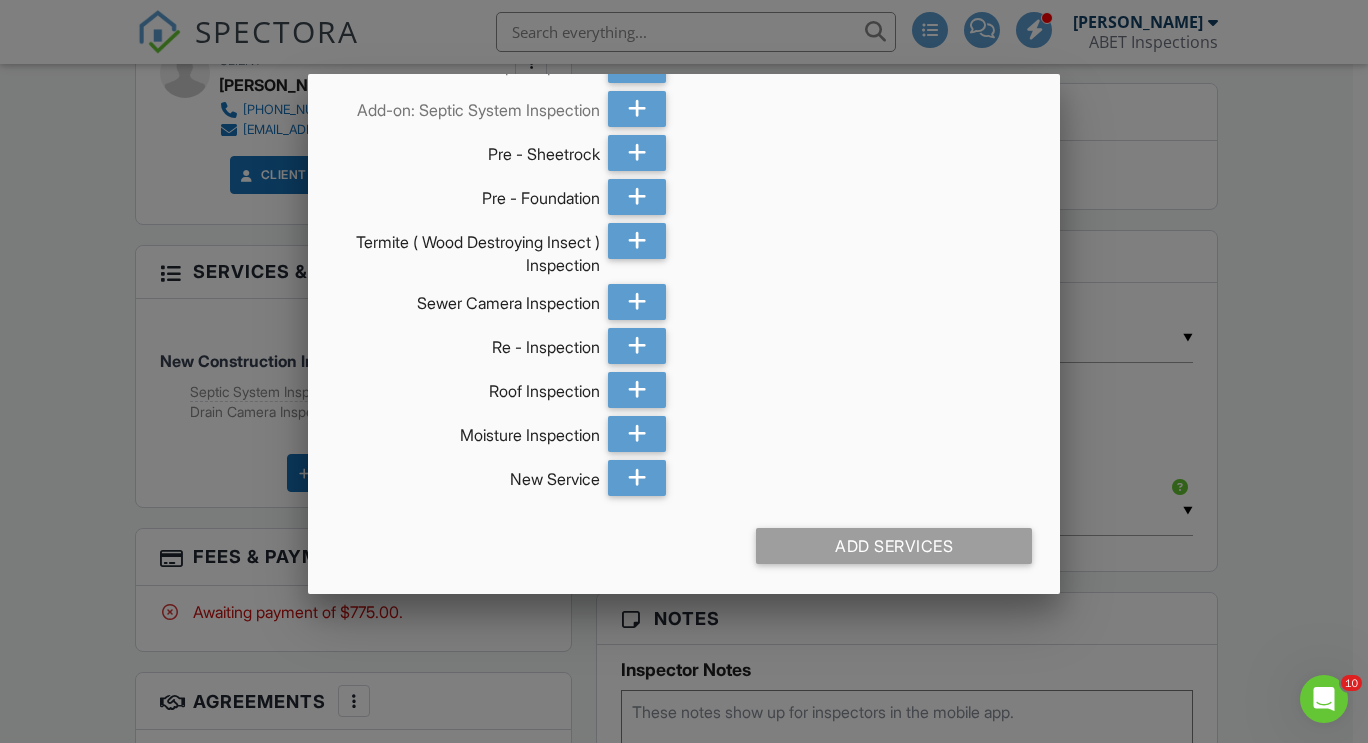 click at bounding box center (684, 364) 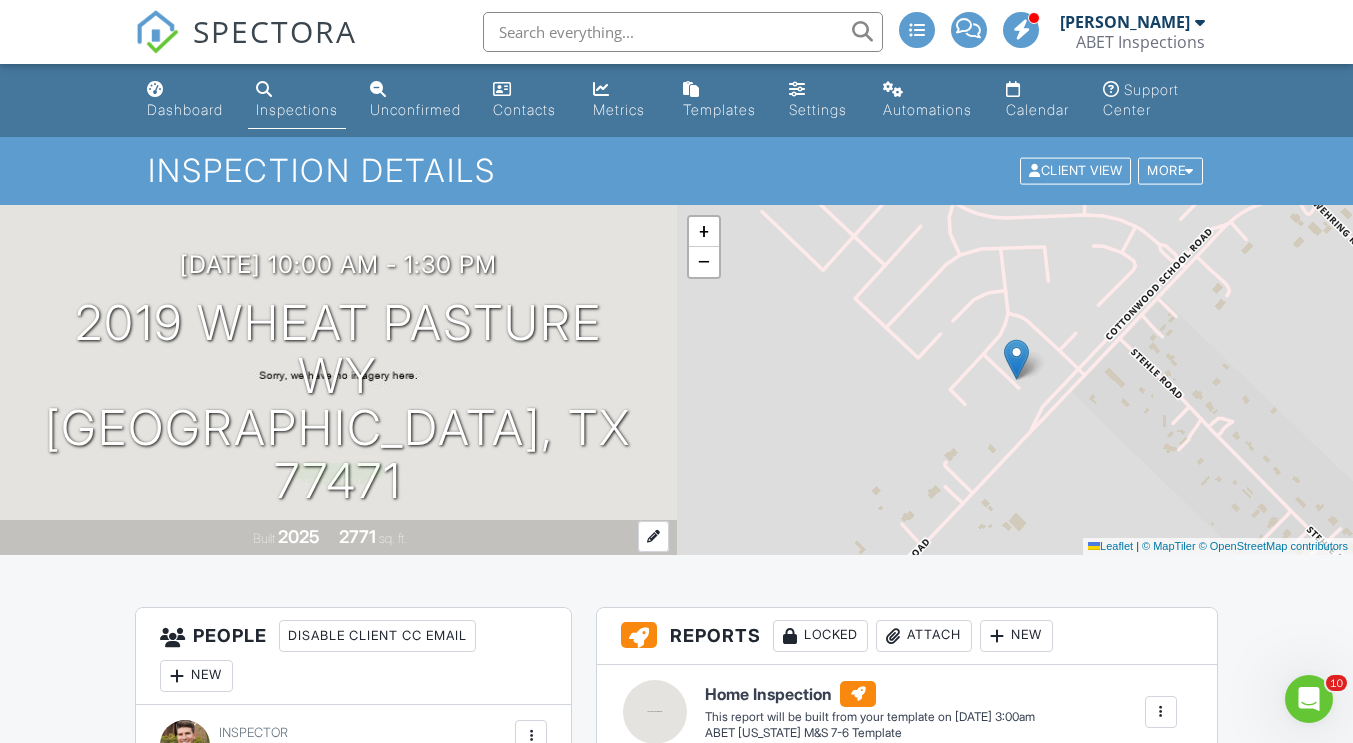 scroll, scrollTop: 800, scrollLeft: 0, axis: vertical 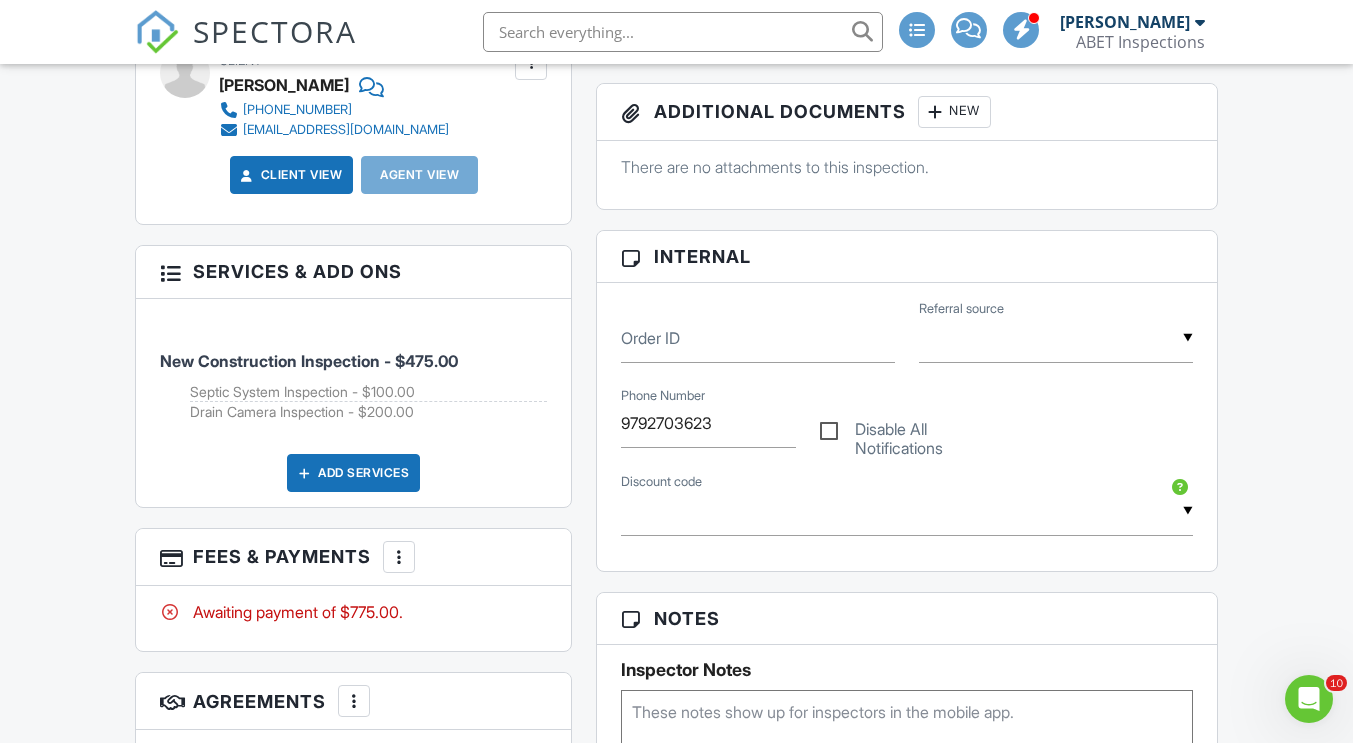 click at bounding box center [399, 557] 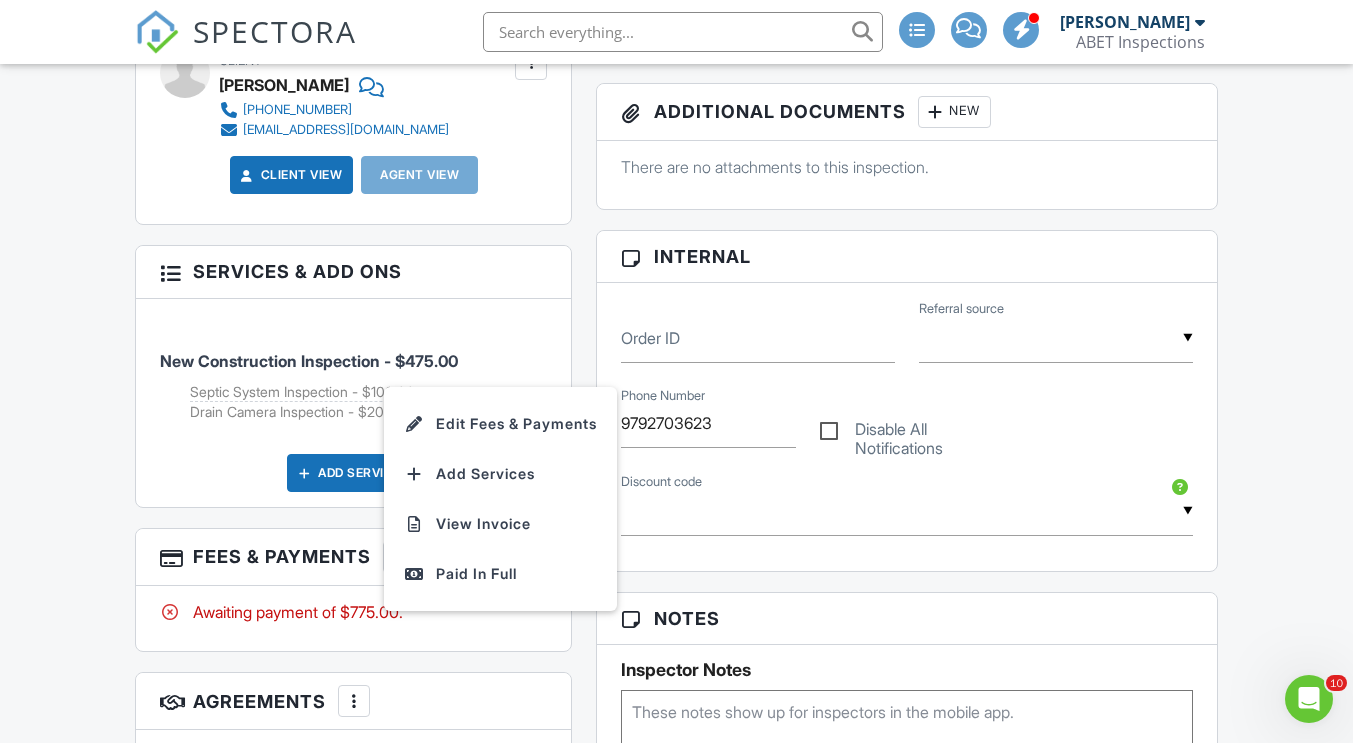 click on "Add Services" at bounding box center [353, 473] 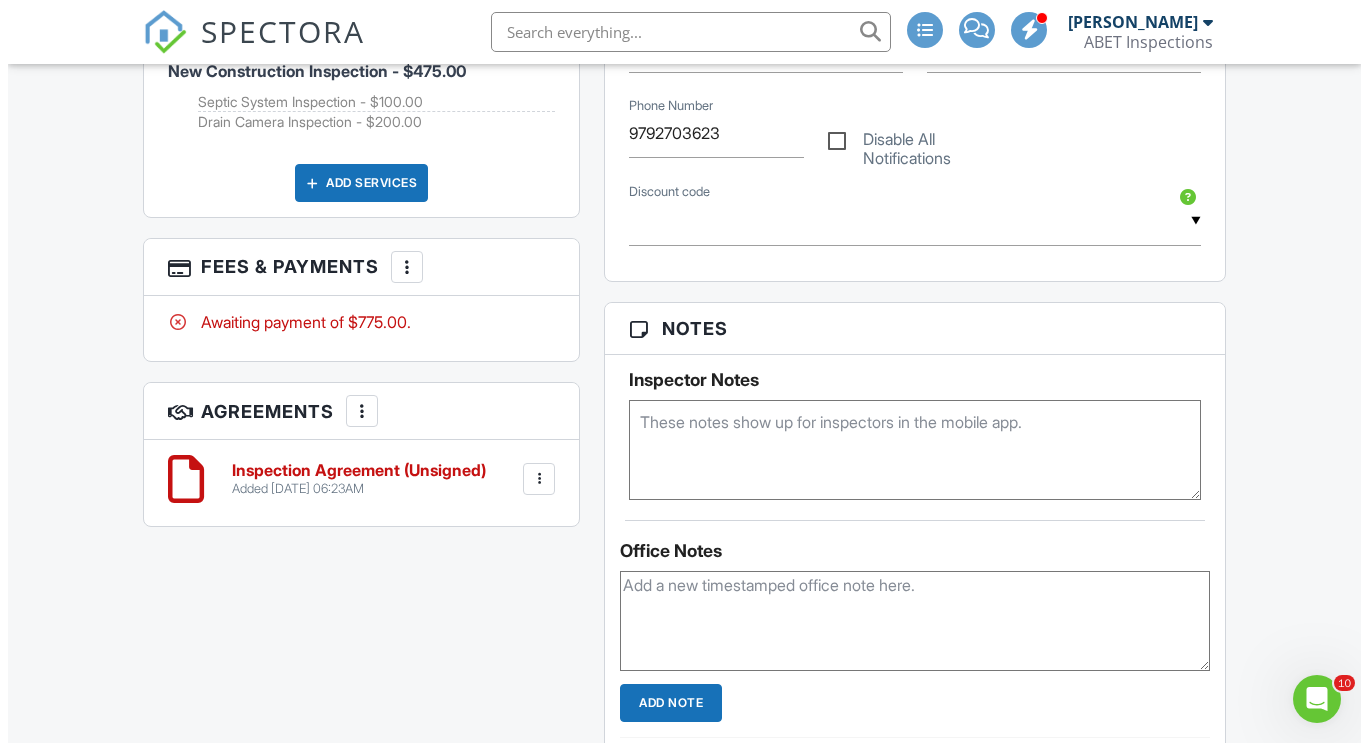 scroll, scrollTop: 1086, scrollLeft: 0, axis: vertical 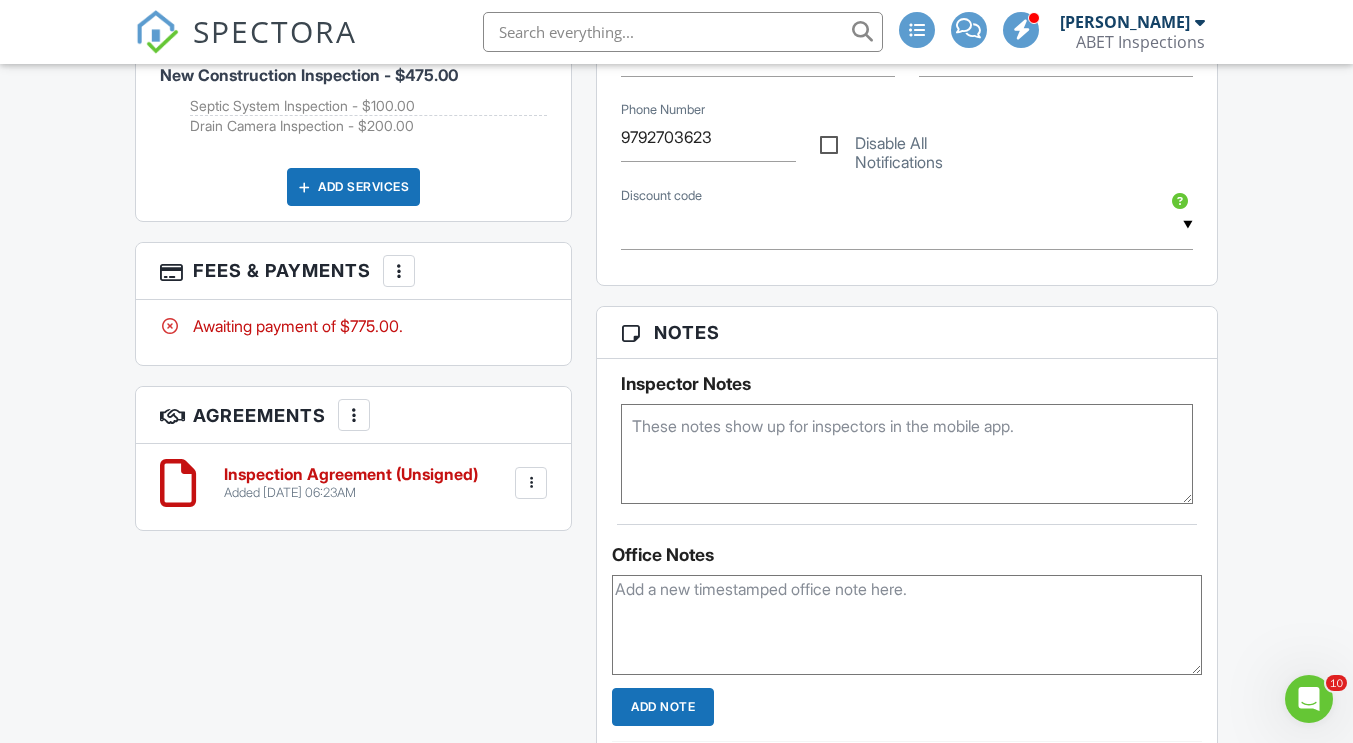 click at bounding box center [399, 271] 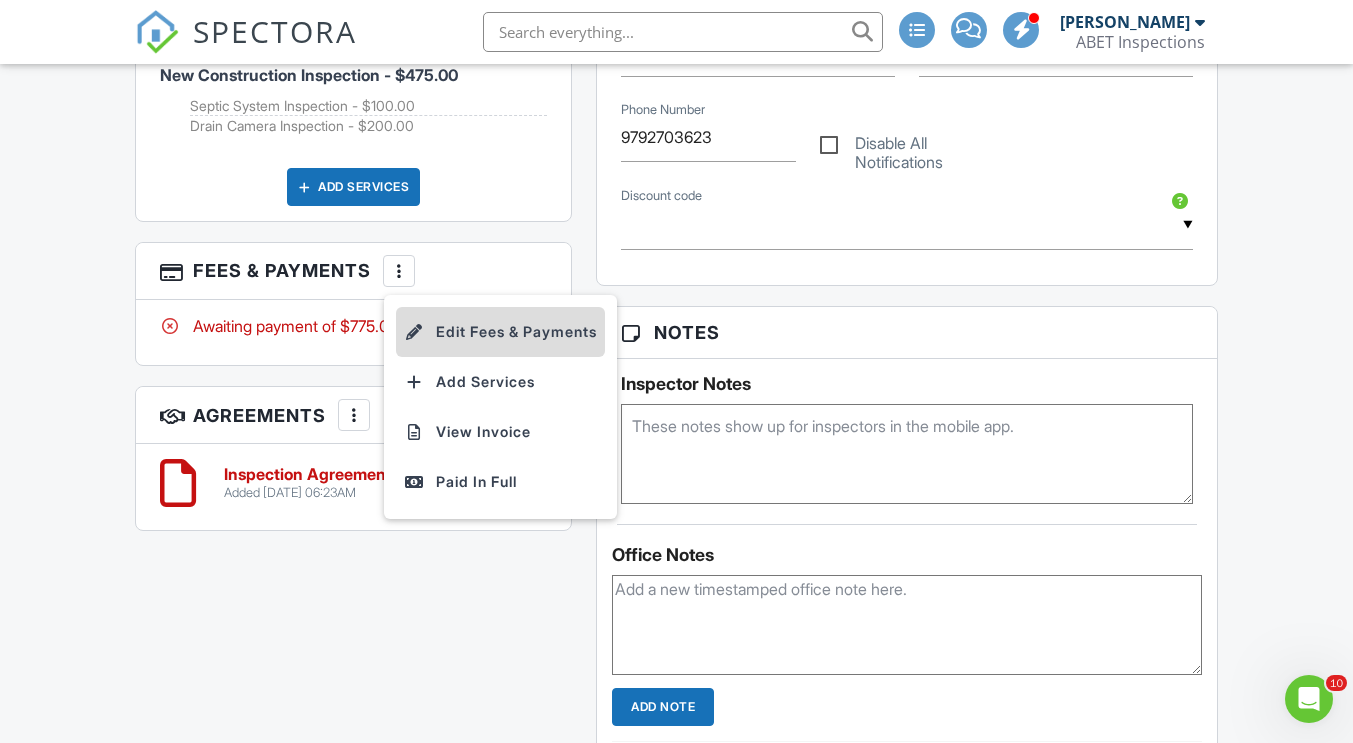 click on "Edit Fees & Payments" at bounding box center (500, 332) 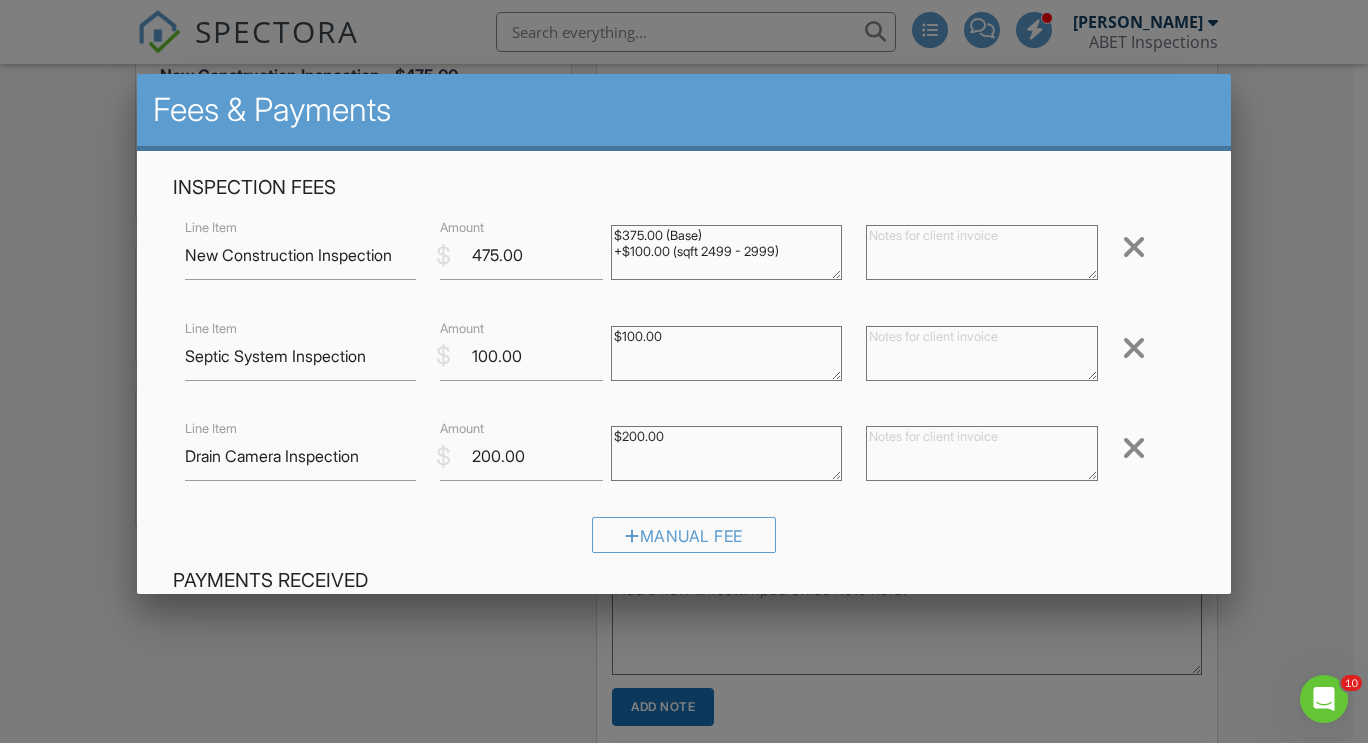 click at bounding box center (1134, 348) 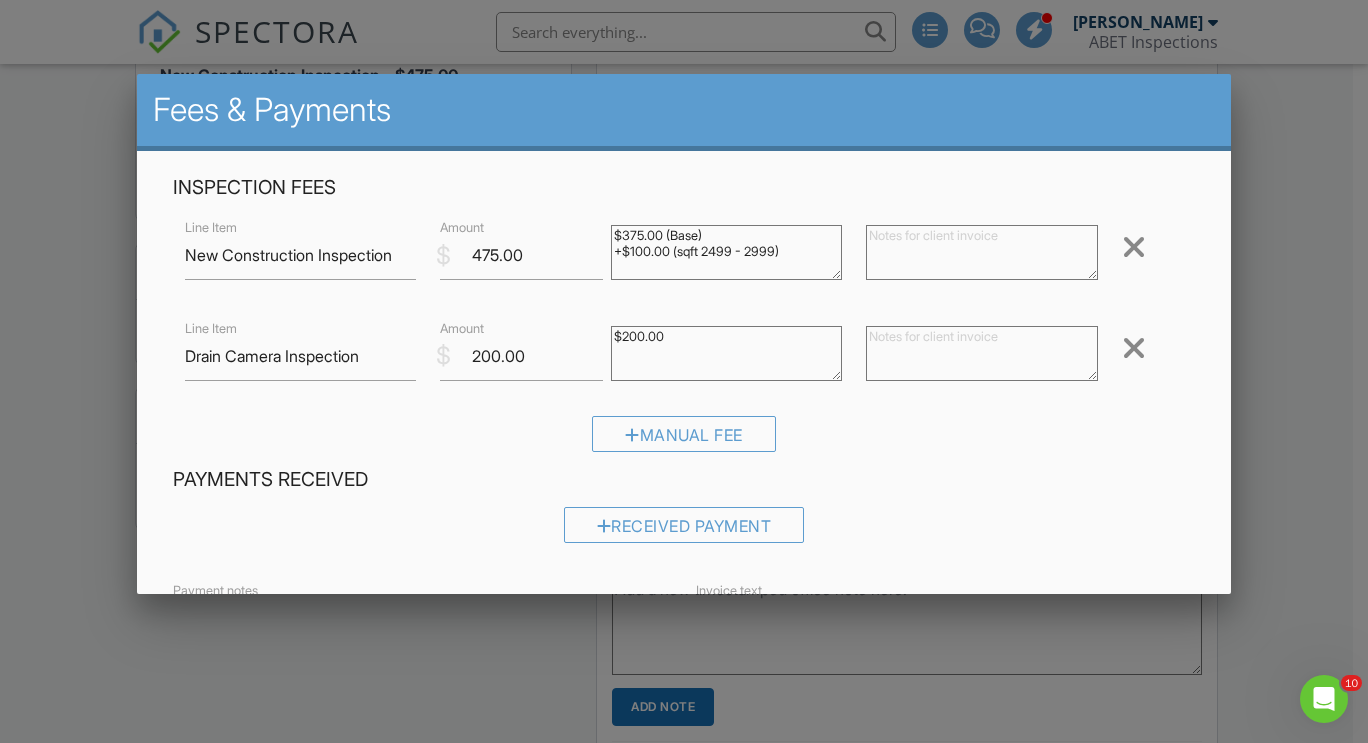 scroll, scrollTop: 336, scrollLeft: 0, axis: vertical 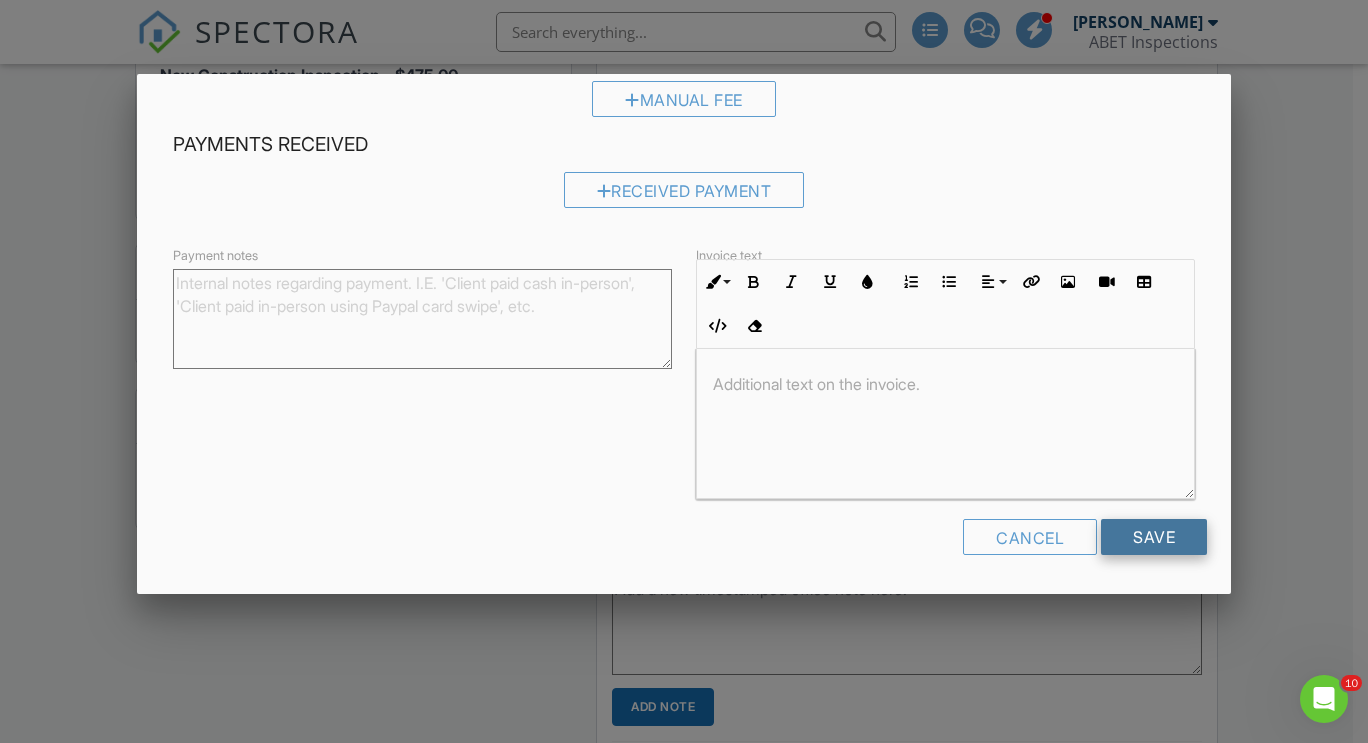 click on "Save" at bounding box center (1154, 537) 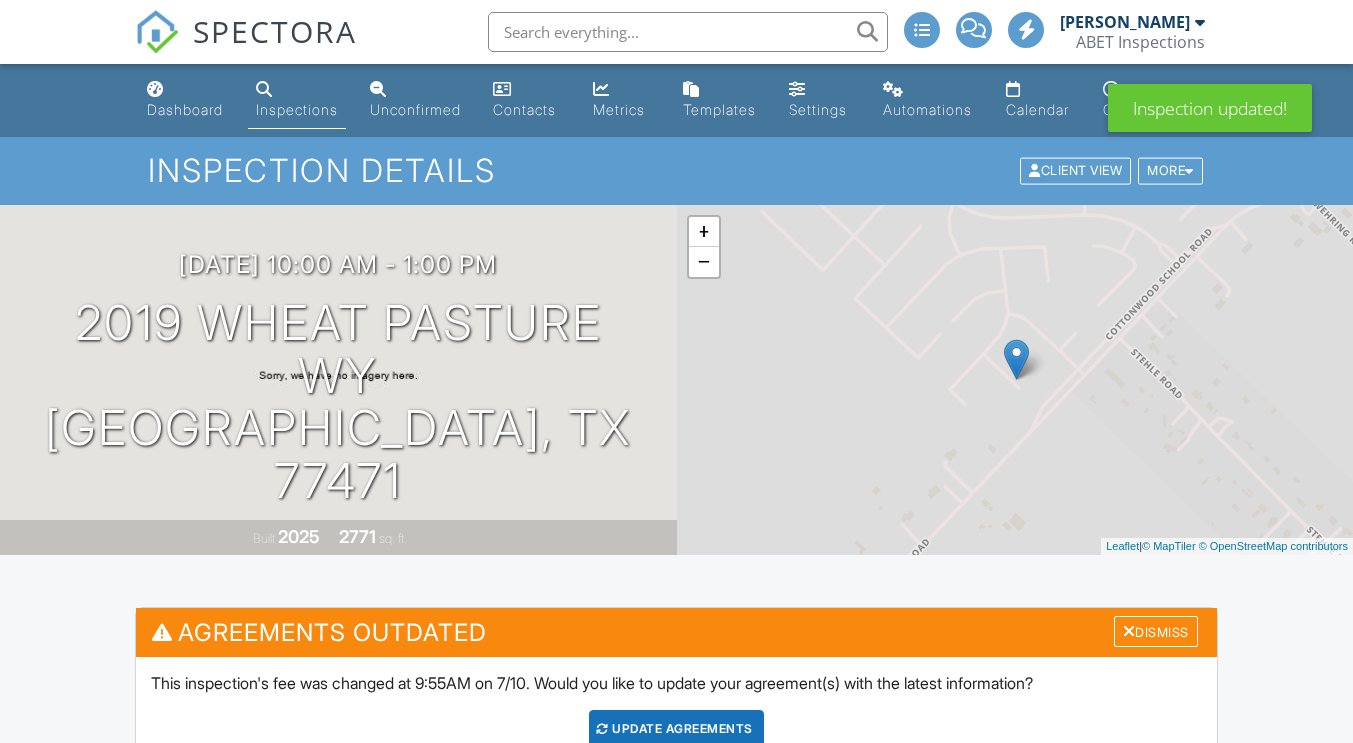 scroll, scrollTop: 400, scrollLeft: 0, axis: vertical 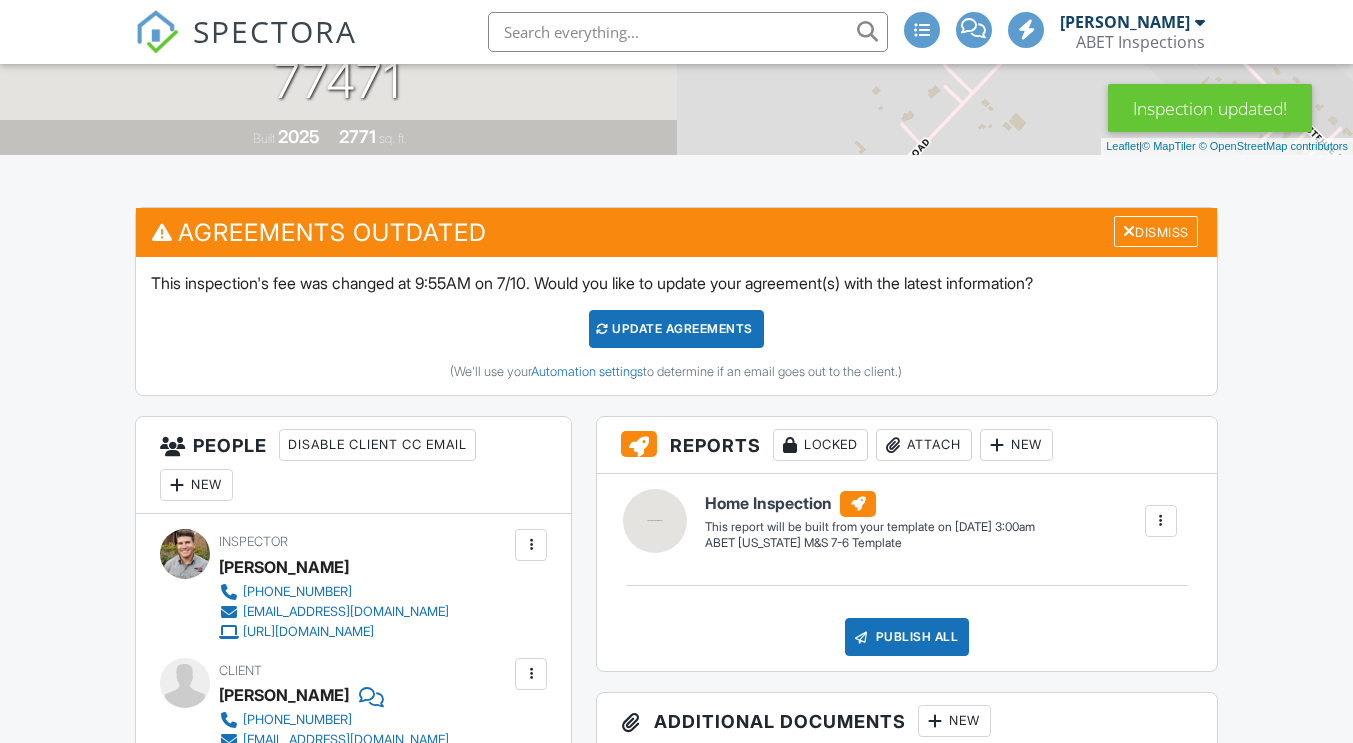 click on "Update Agreements" at bounding box center (676, 329) 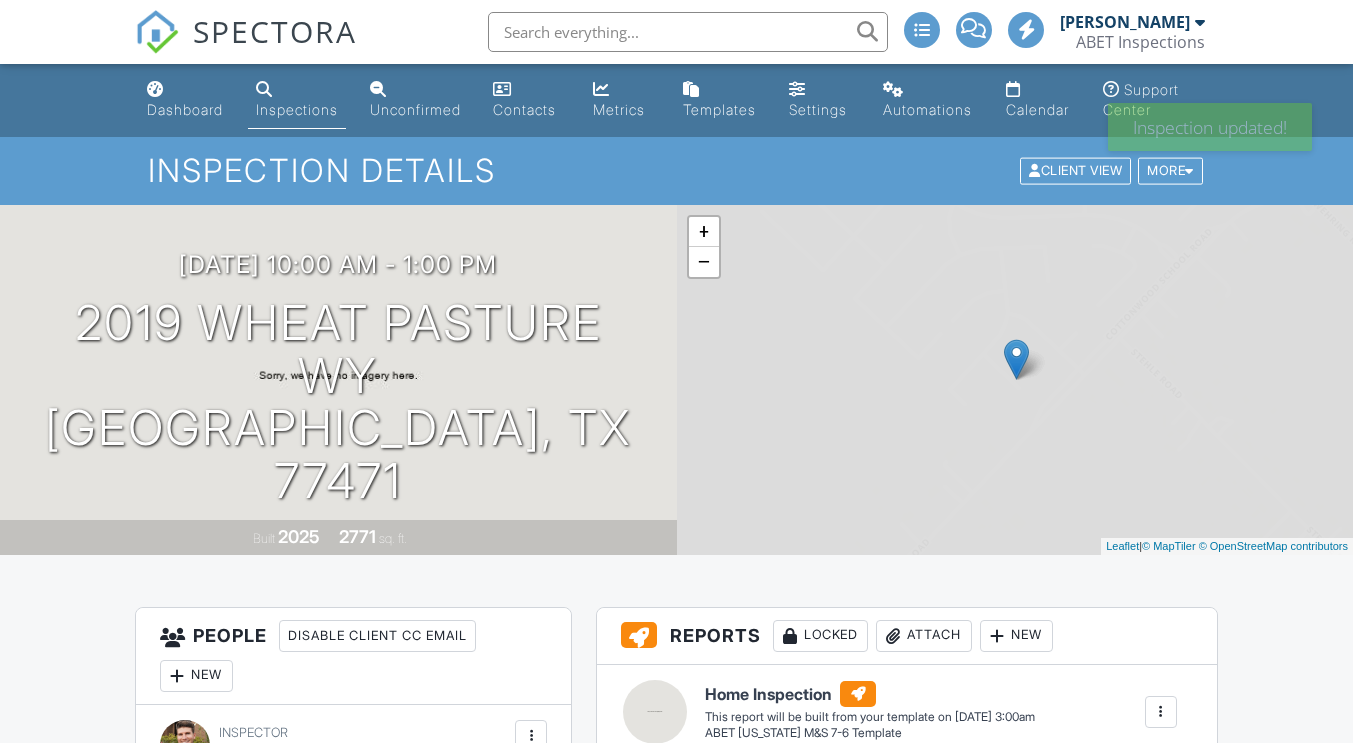 scroll, scrollTop: 0, scrollLeft: 0, axis: both 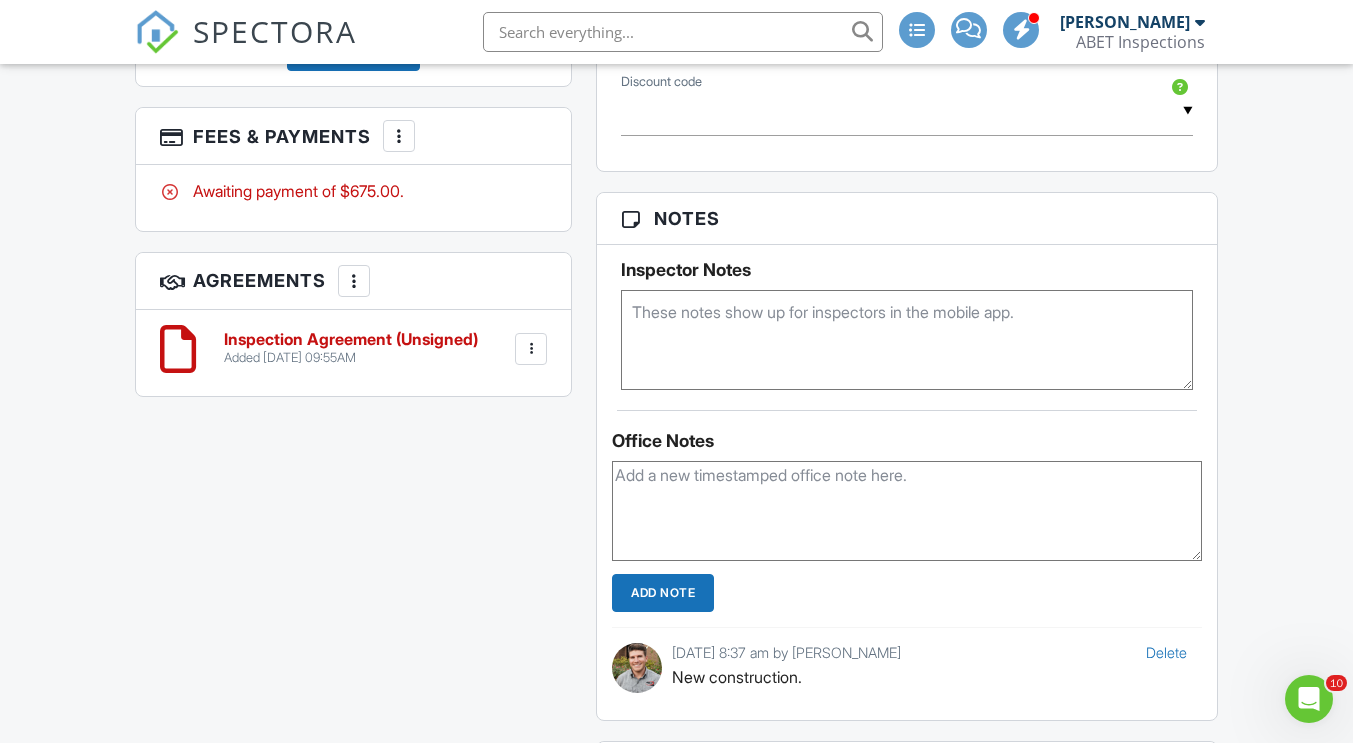 click at bounding box center [906, 511] 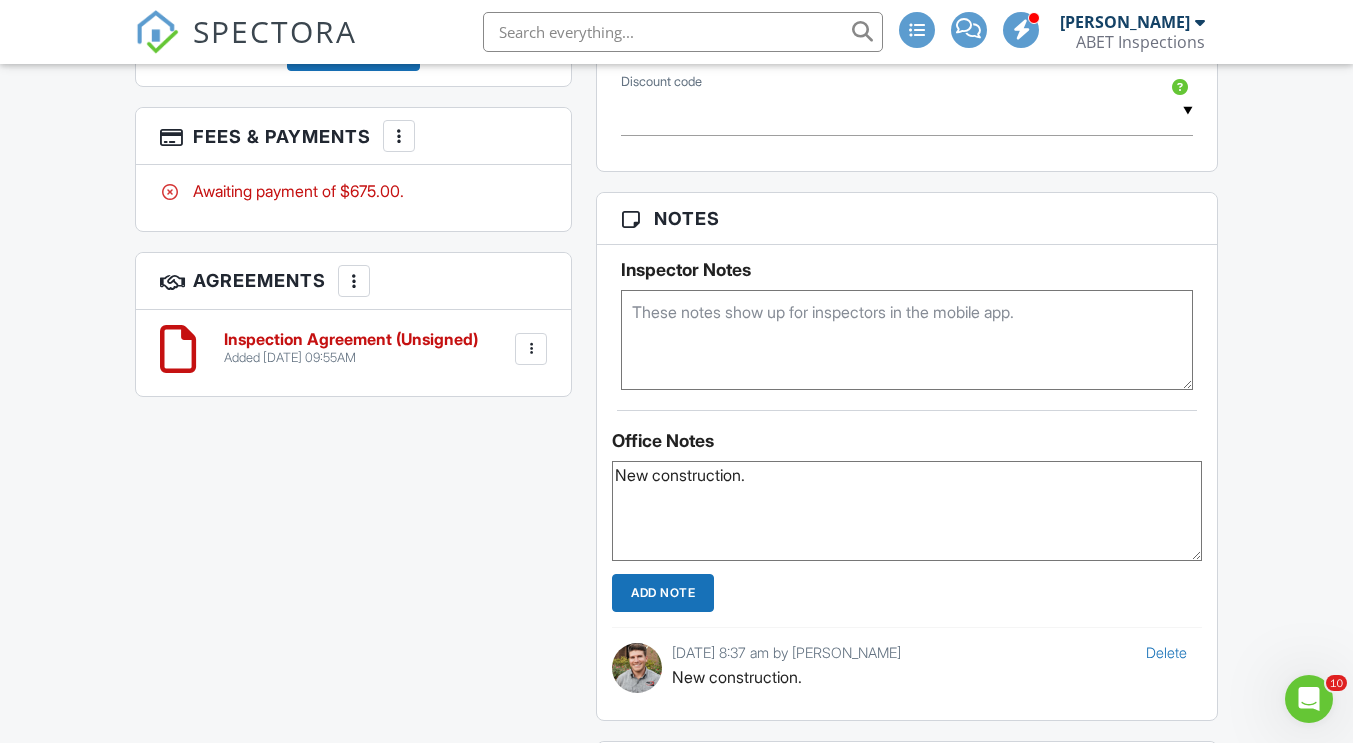 drag, startPoint x: 820, startPoint y: 485, endPoint x: 625, endPoint y: 509, distance: 196.47137 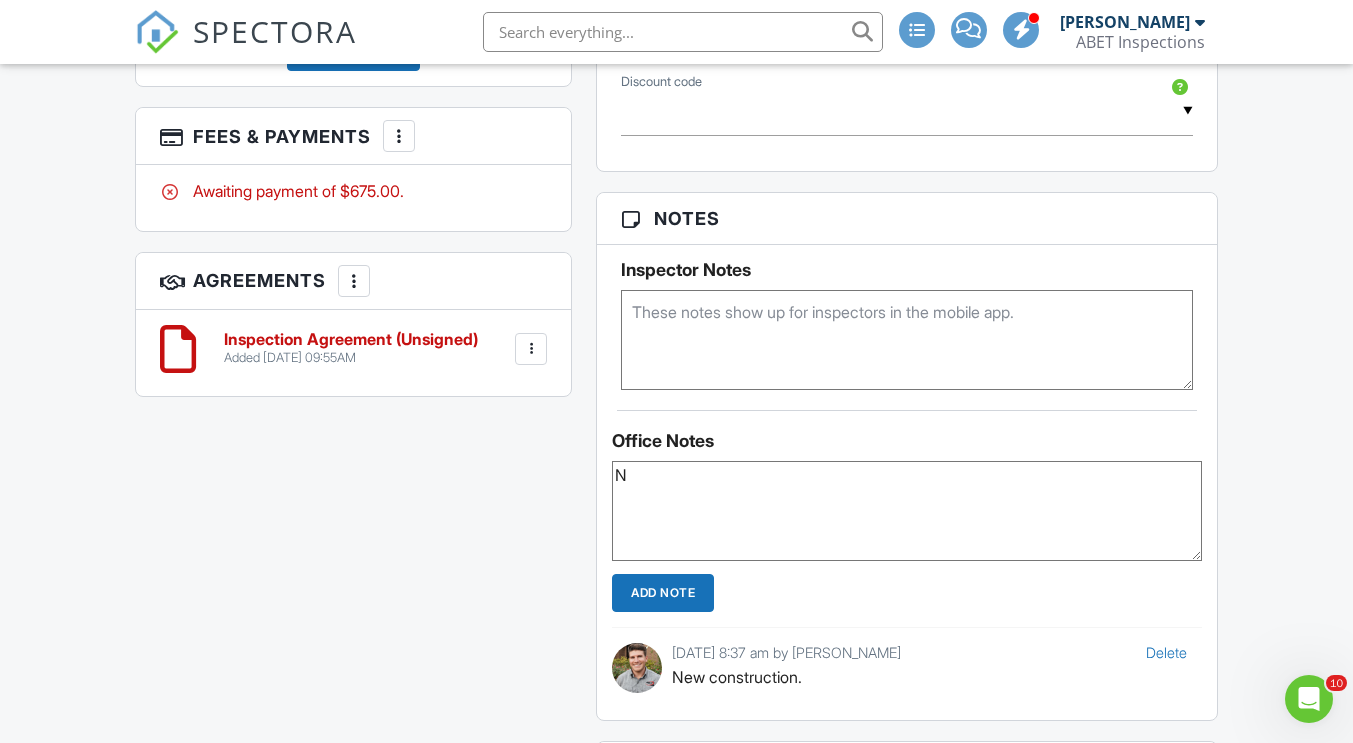 type 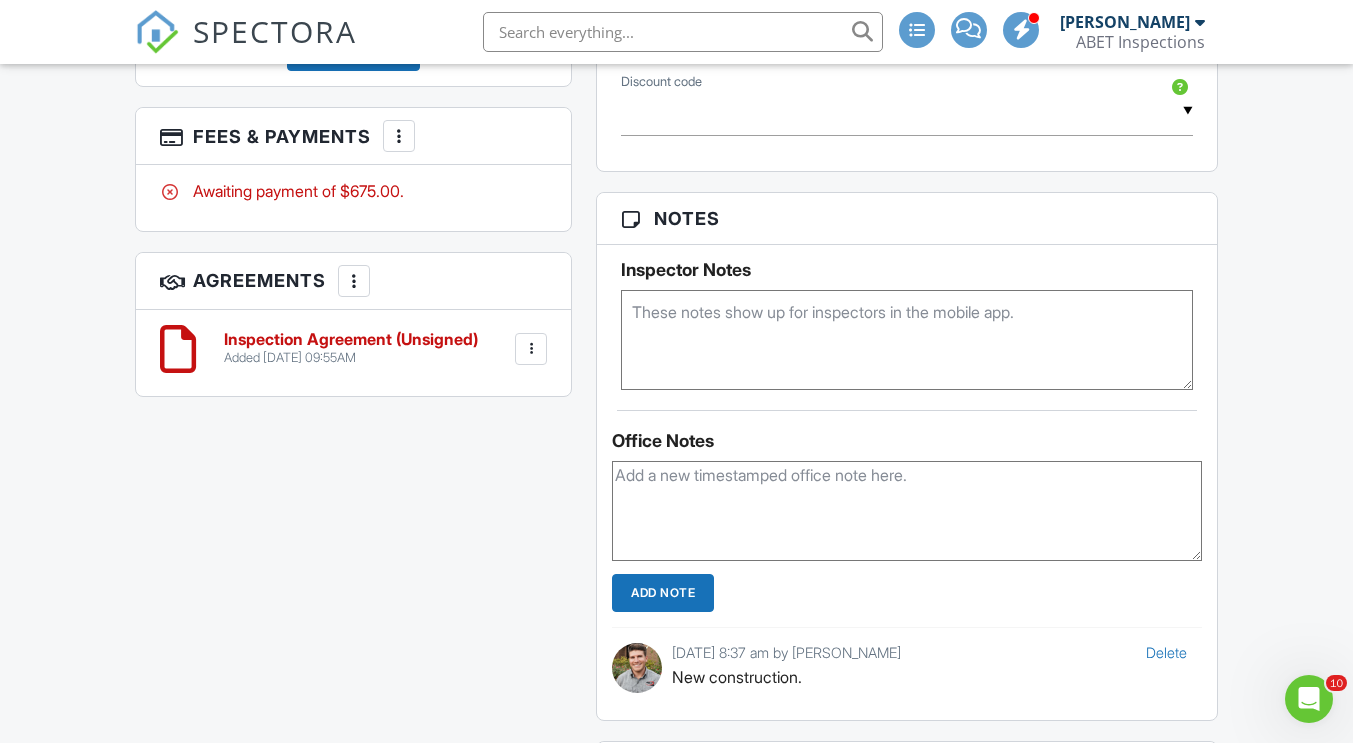 click on "All emails and texts are disabled for this inspection!
All emails and texts have been disabled for this inspection. This may have happened due to someone manually disabling them or this inspection being unconfirmed when it was scheduled. To re-enable emails and texts for this inspection, click the button below.
Turn on emails and texts
Reports
Locked
Attach
New
Home Inspection
ABET Texas M&S 7-6 Template
Edit
View
Home Inspection
ABET Texas M&S 7-6 Template
This report will be built from your template on 07/15/25  3:00am
Quick Publish
Copy
Build Now
Delete
Publish All
Checking report completion
Publish report?
Before publishing from the web, click "Preview/Publish" in the Report Editor to save your changes ( don't know where that is?
Cancel
Publish
To" at bounding box center [676, 296] 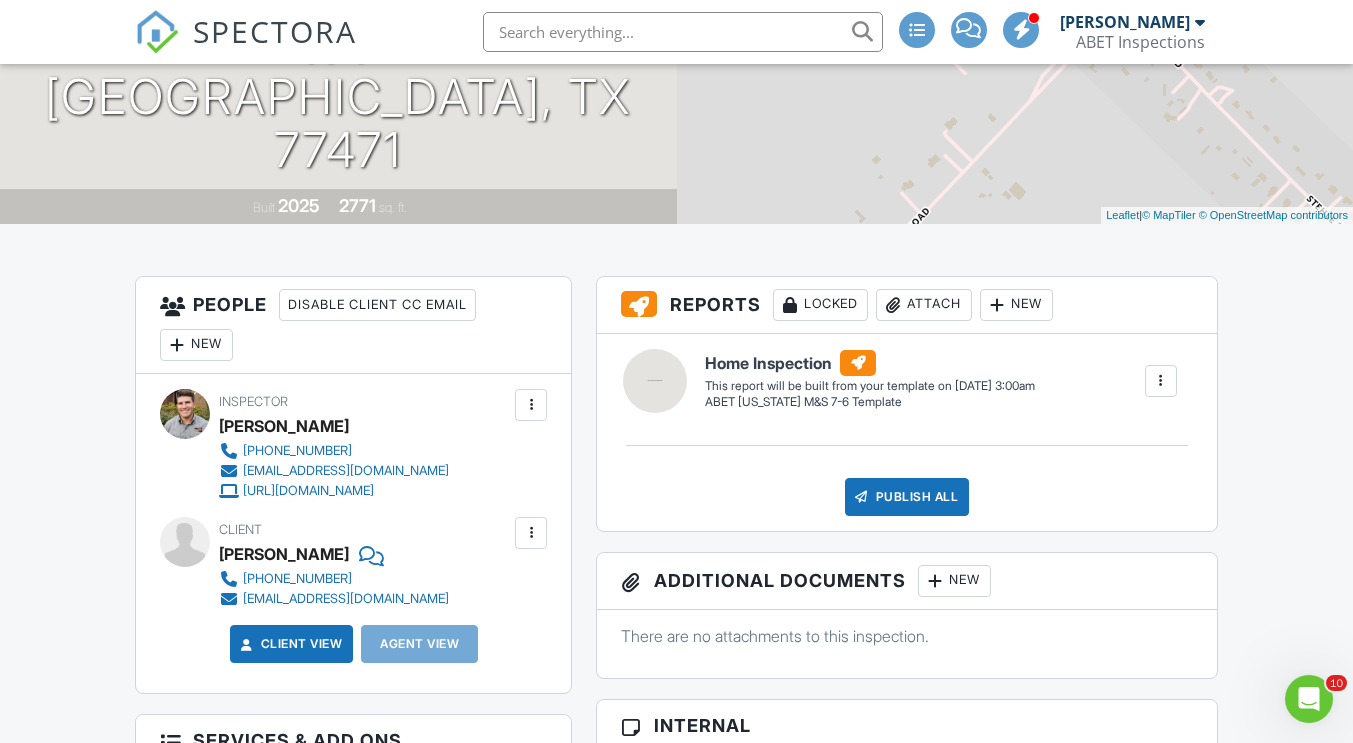 scroll, scrollTop: 0, scrollLeft: 0, axis: both 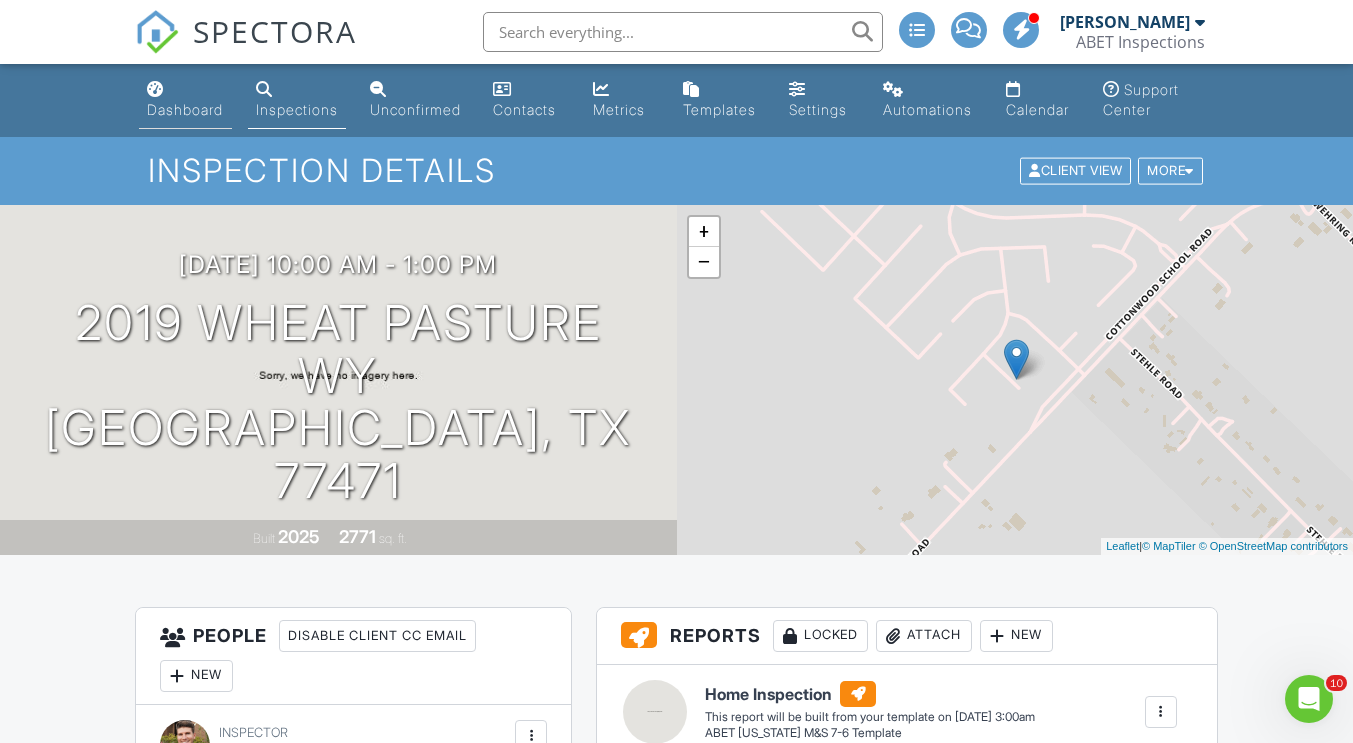 click on "Dashboard" at bounding box center (185, 100) 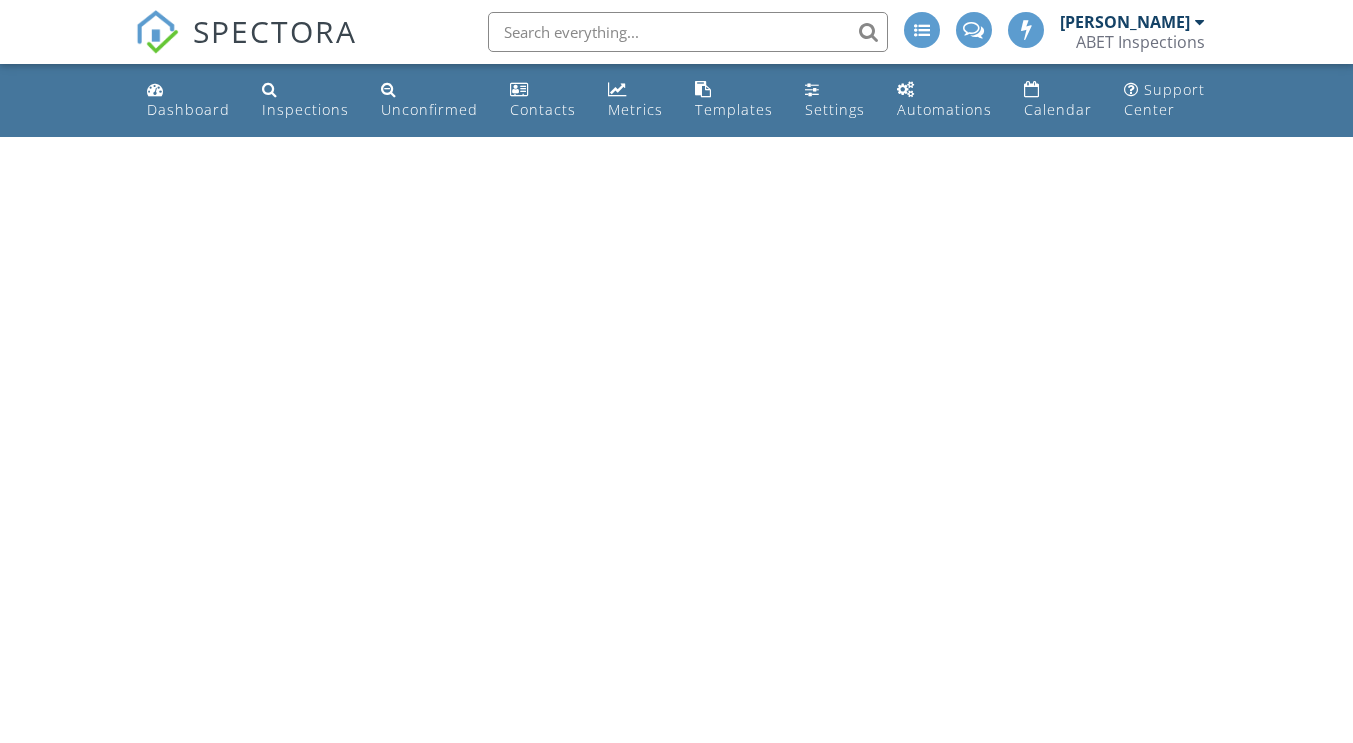 scroll, scrollTop: 0, scrollLeft: 0, axis: both 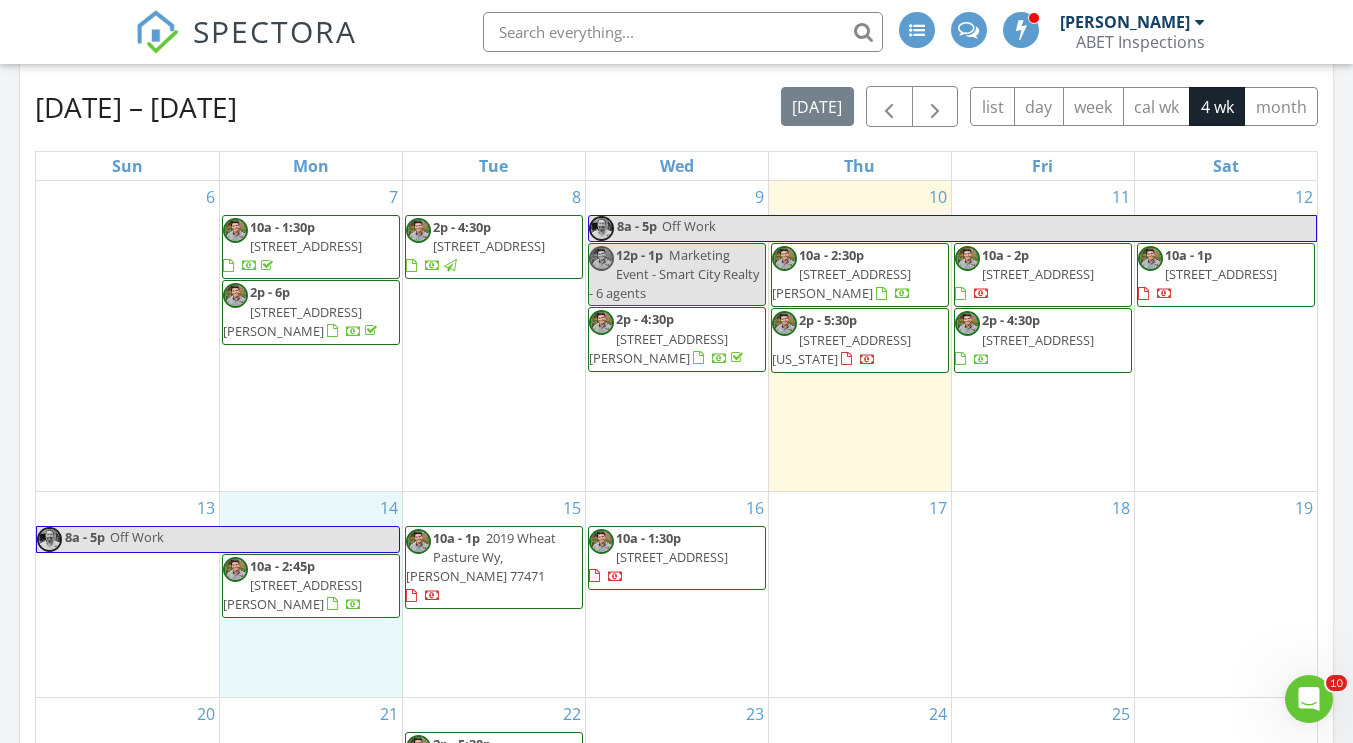 click on "14
10a - 2:45p
14 Wickham Ct, Sugar Land 77479" at bounding box center (311, 595) 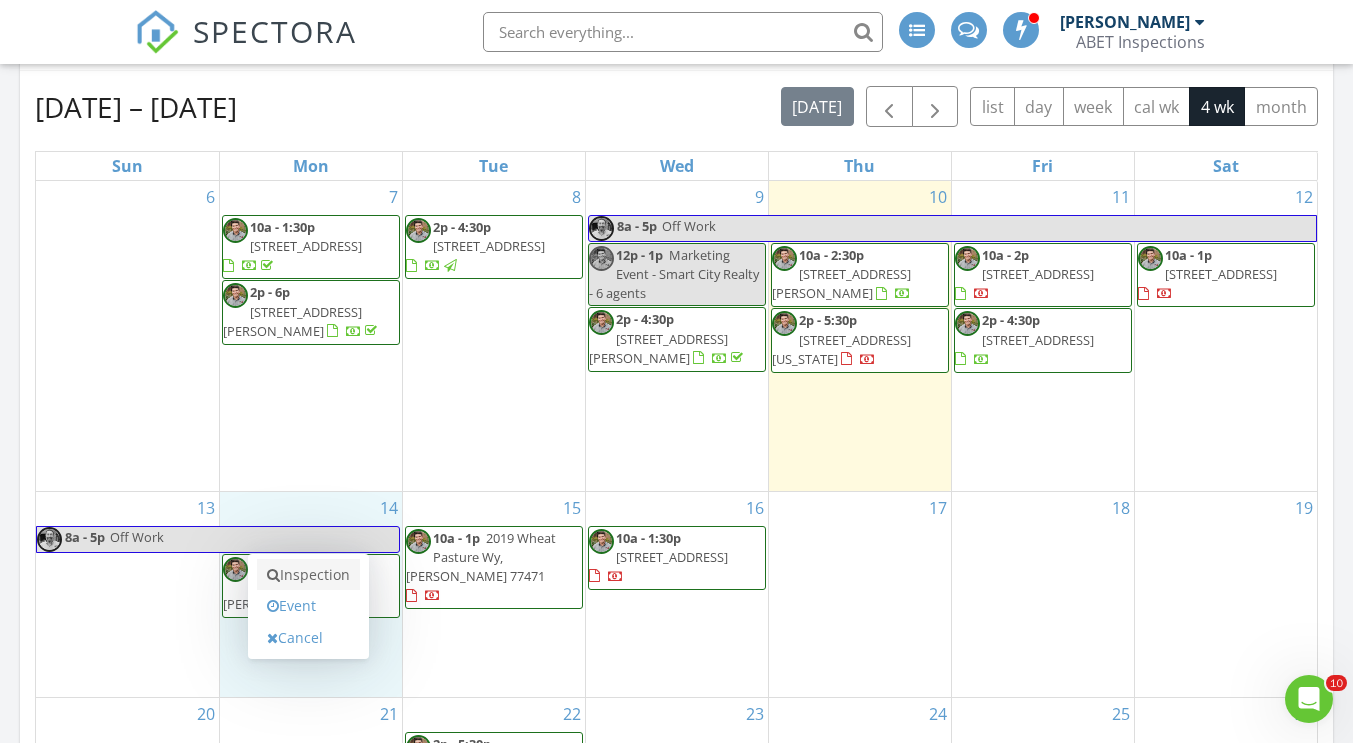 click on "Inspection" at bounding box center (308, 575) 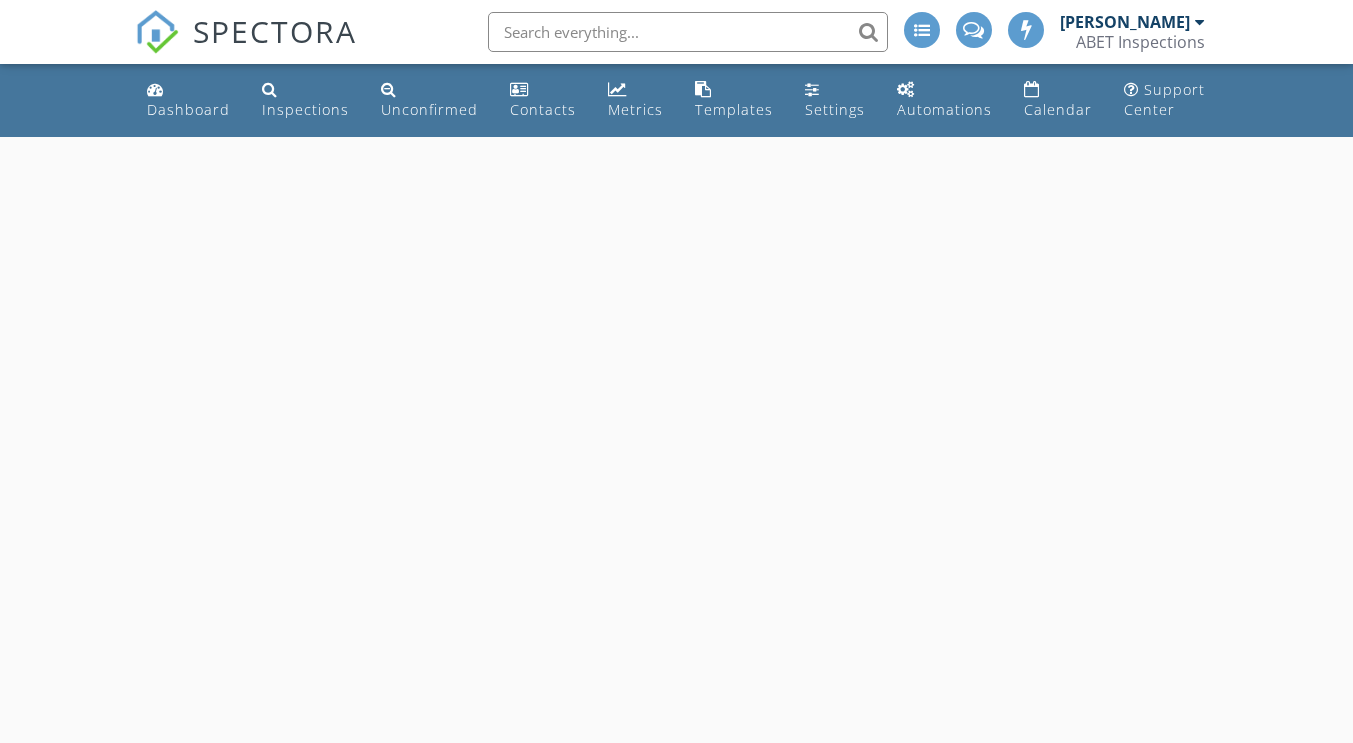 scroll, scrollTop: 0, scrollLeft: 0, axis: both 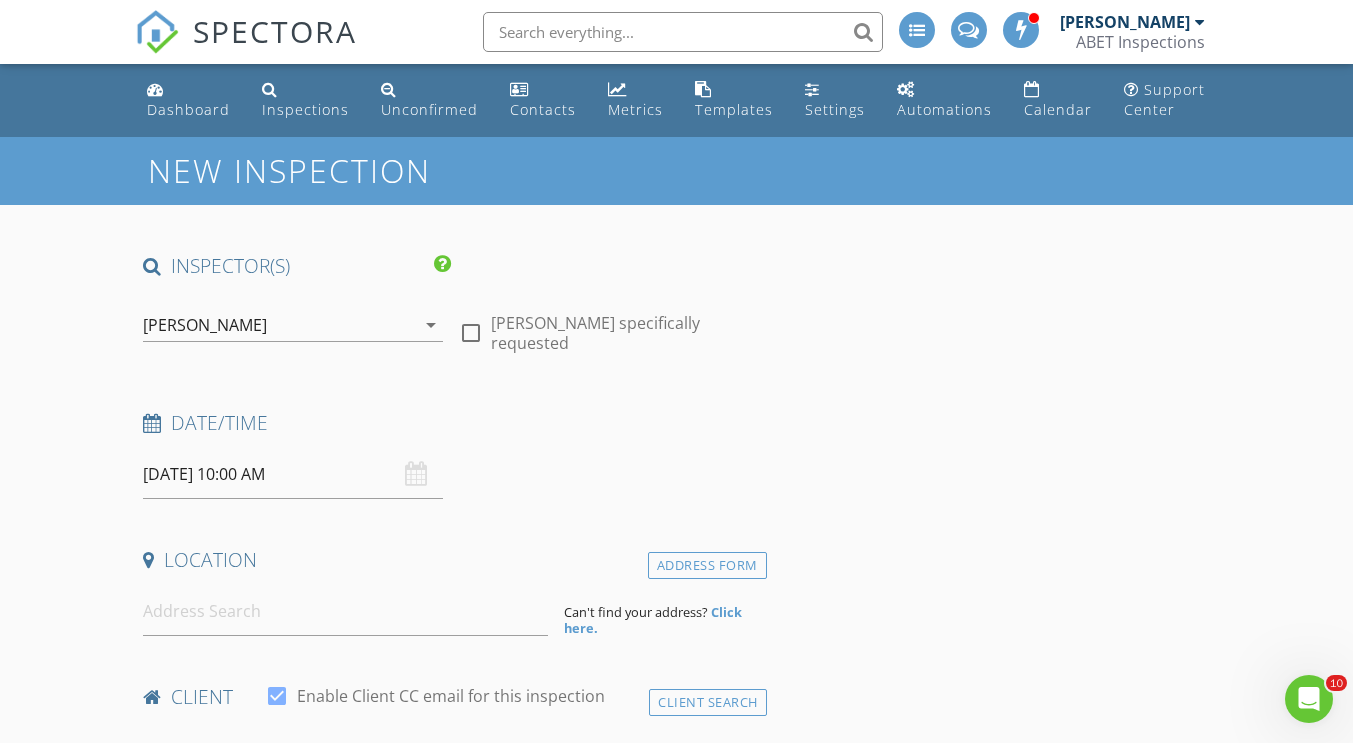 click on "[DATE] 10:00 AM" at bounding box center (293, 474) 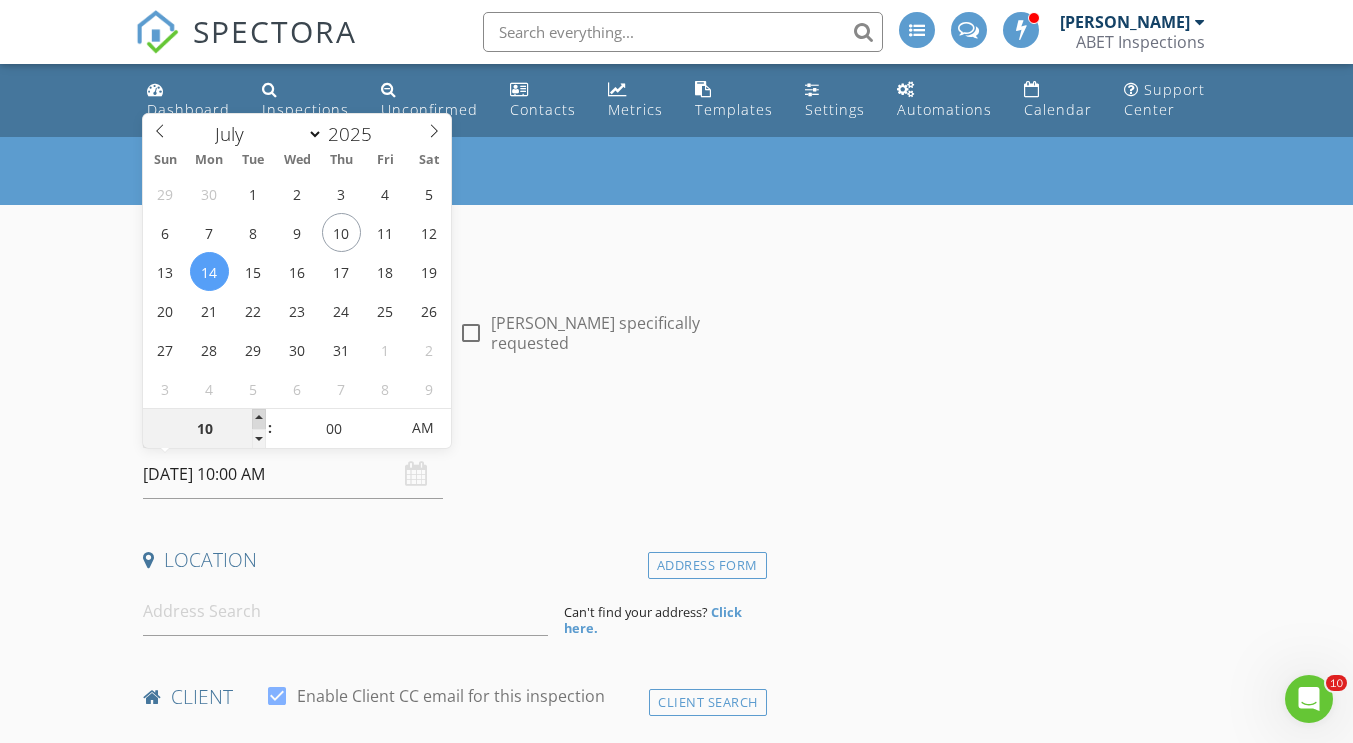 type on "11" 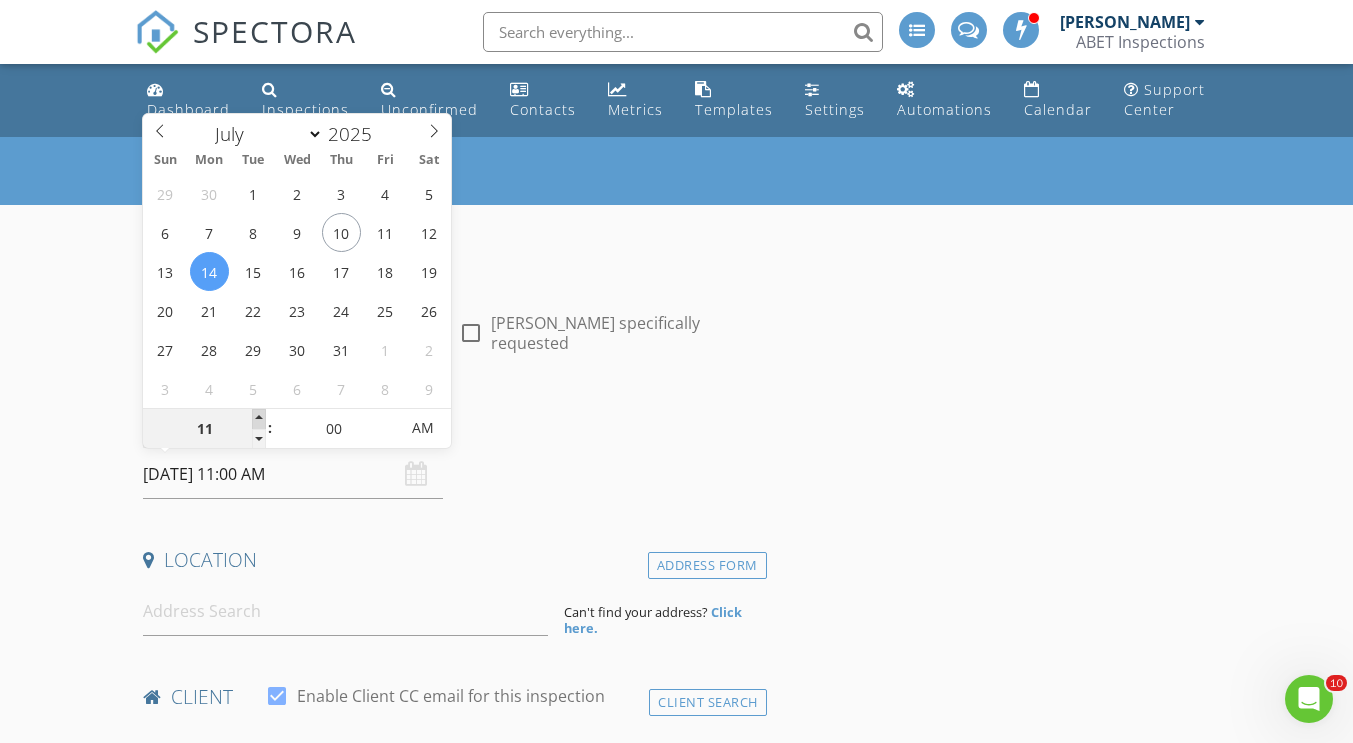 click at bounding box center [259, 419] 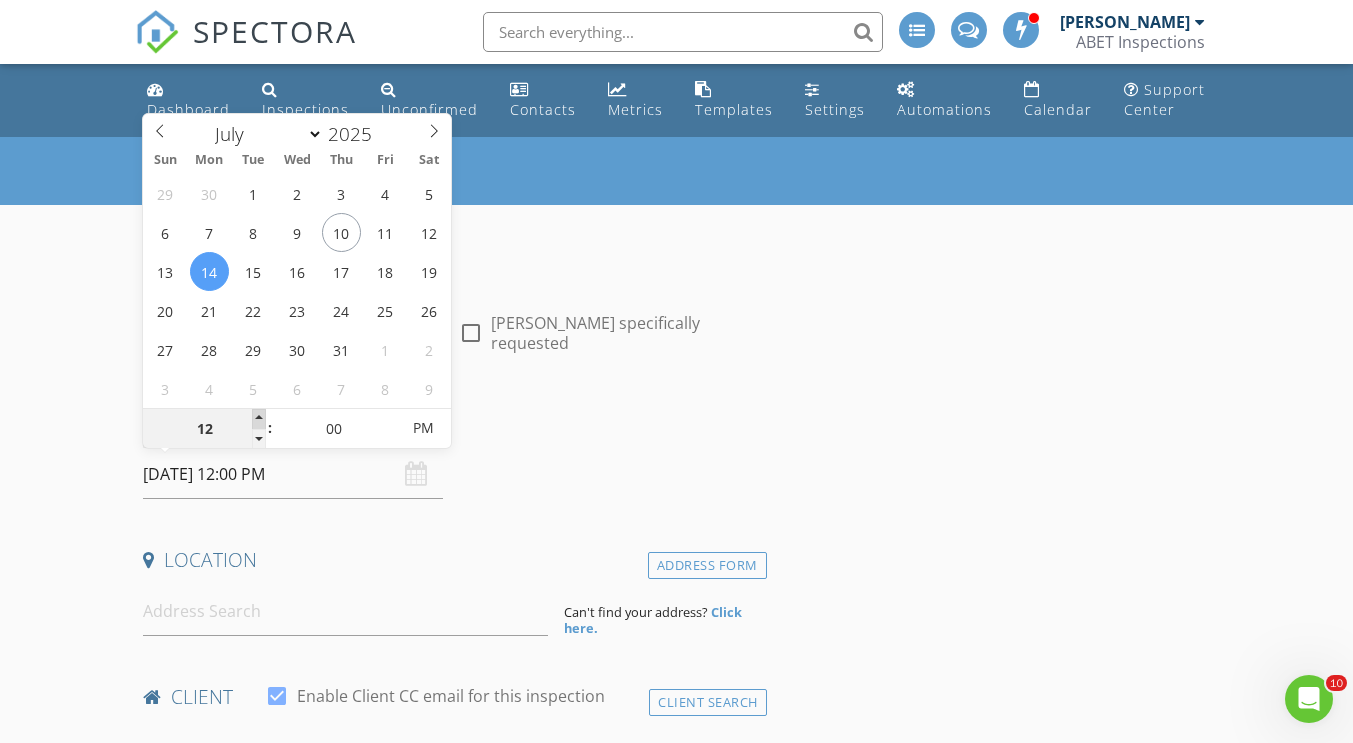 click at bounding box center [259, 419] 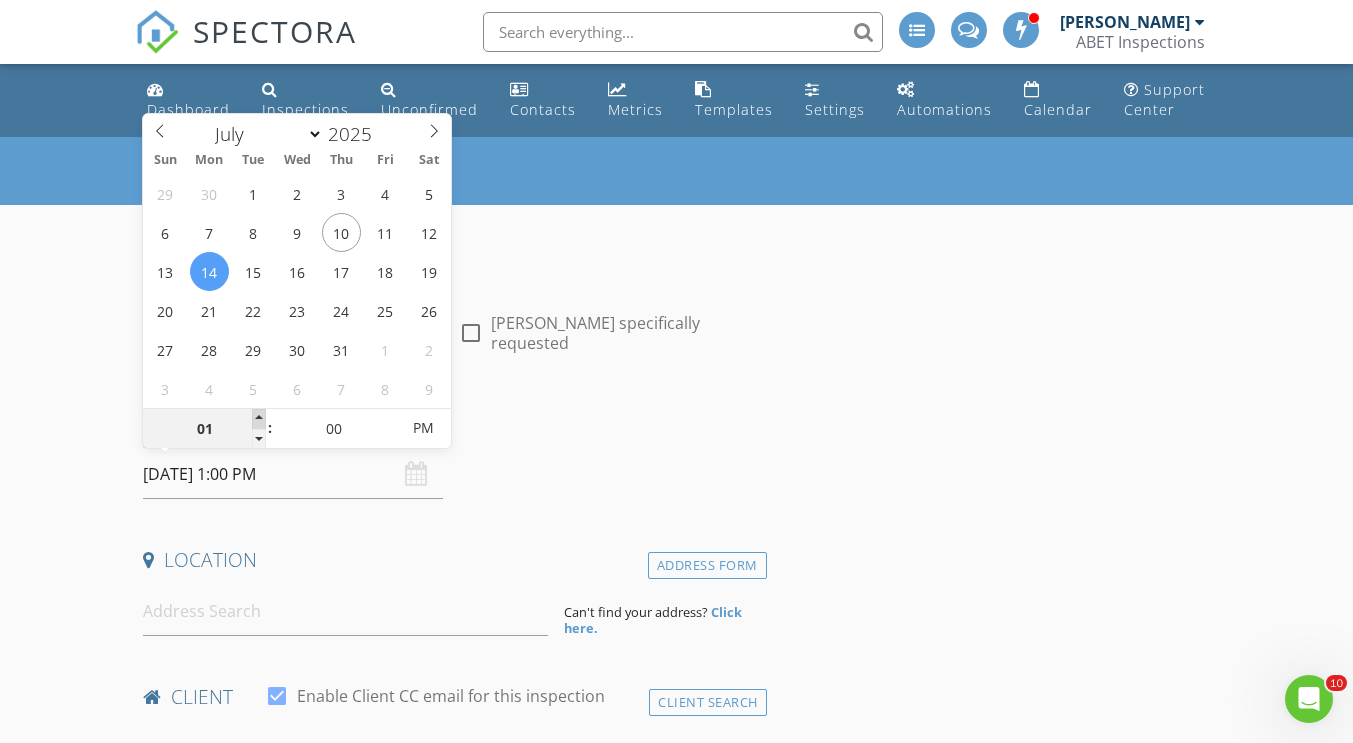 click at bounding box center (259, 419) 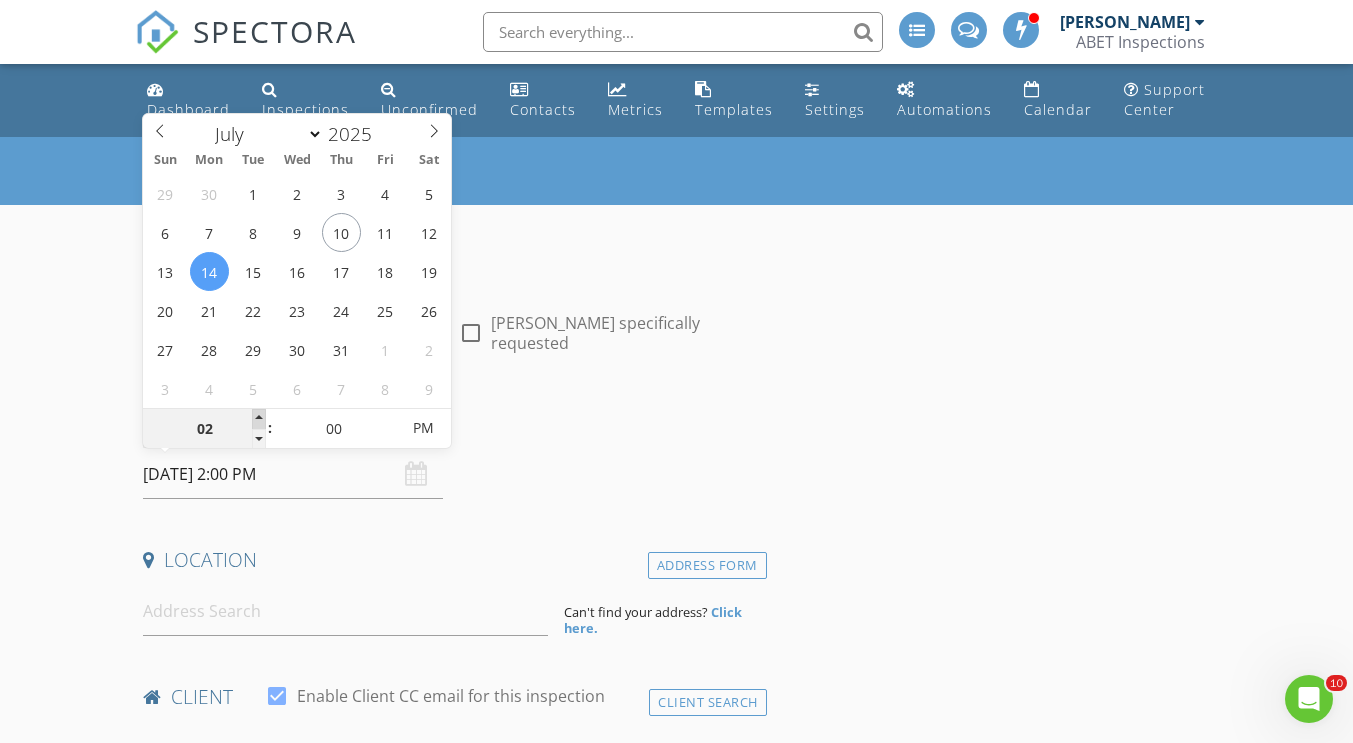 click at bounding box center (259, 419) 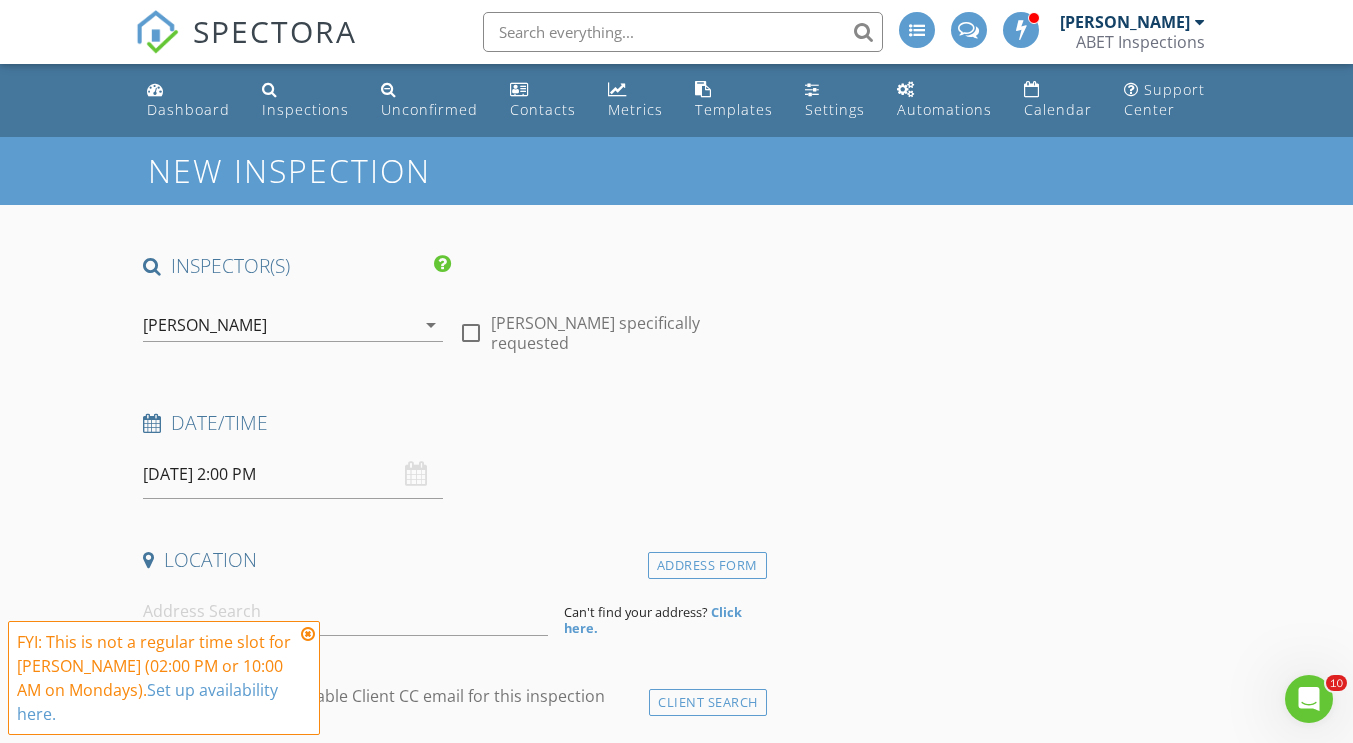 click on "INSPECTOR(S)
check_box   Austin Messina   PRIMARY   check_box_outline_blank   Eric Miller     Austin Messina arrow_drop_down   check_box_outline_blank Austin Messina specifically requested
Date/Time
07/14/2025 2:00 PM
Location
Address Form       Can't find your address?   Click here.
client
check_box Enable Client CC email for this inspection   Client Search     check_box_outline_blank Client is a Company/Organization     First Name   Last Name   Email   CC Email   Phone         Tags         Notes   Private Notes
ADD ADDITIONAL client
SERVICES
check_box_outline_blank   Home Inspection   check_box_outline_blank   New Construction Inspection   check_box_outline_blank   Pre - Sheetrock   check_box_outline_blank   Pre - Foundation   check_box_outline_blank" at bounding box center [676, 1832] 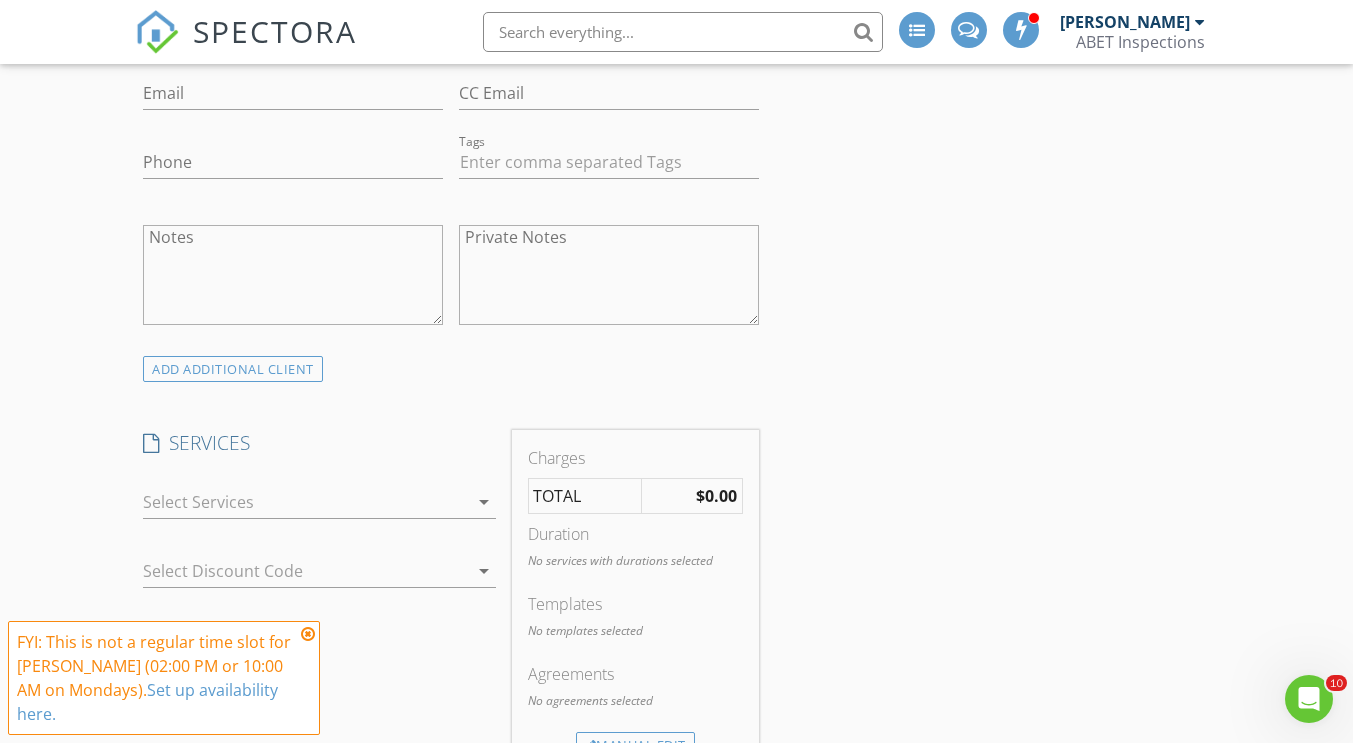 scroll, scrollTop: 600, scrollLeft: 0, axis: vertical 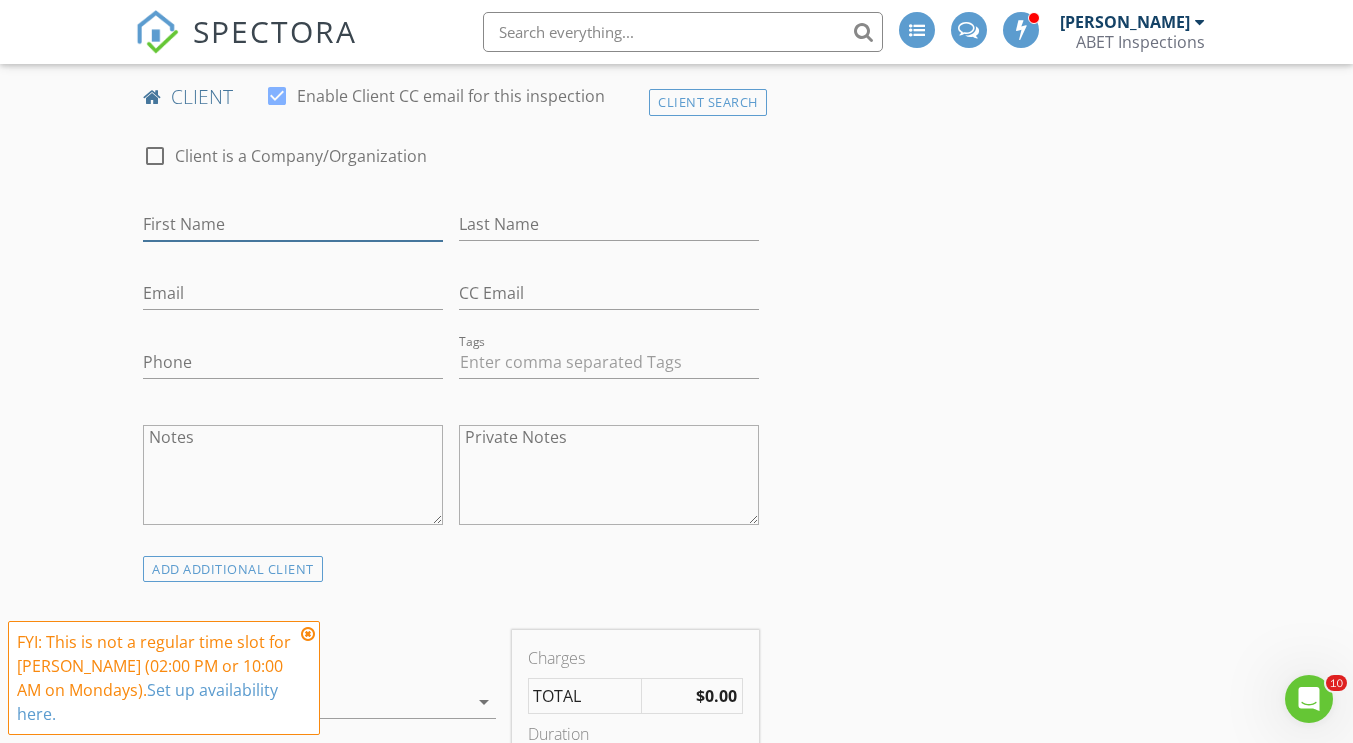 click on "First Name" at bounding box center [293, 224] 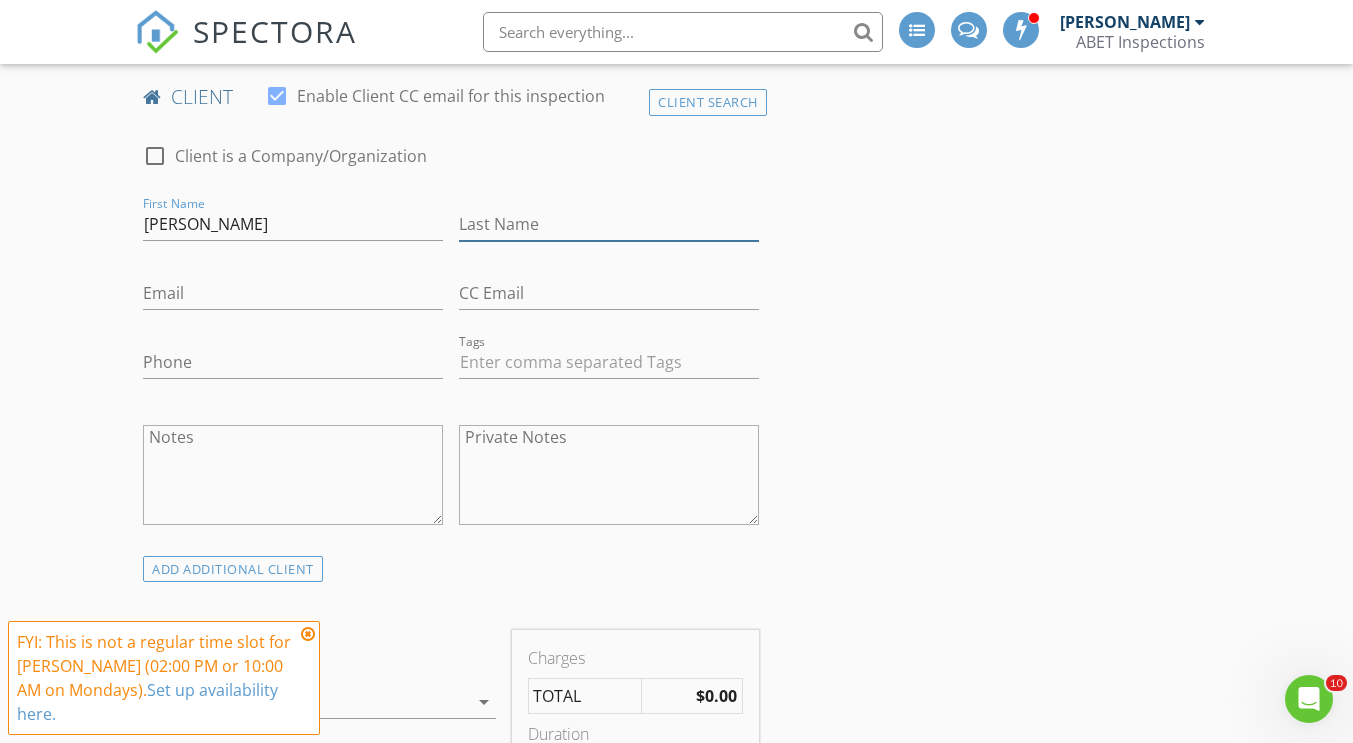 click on "Last Name" at bounding box center (609, 224) 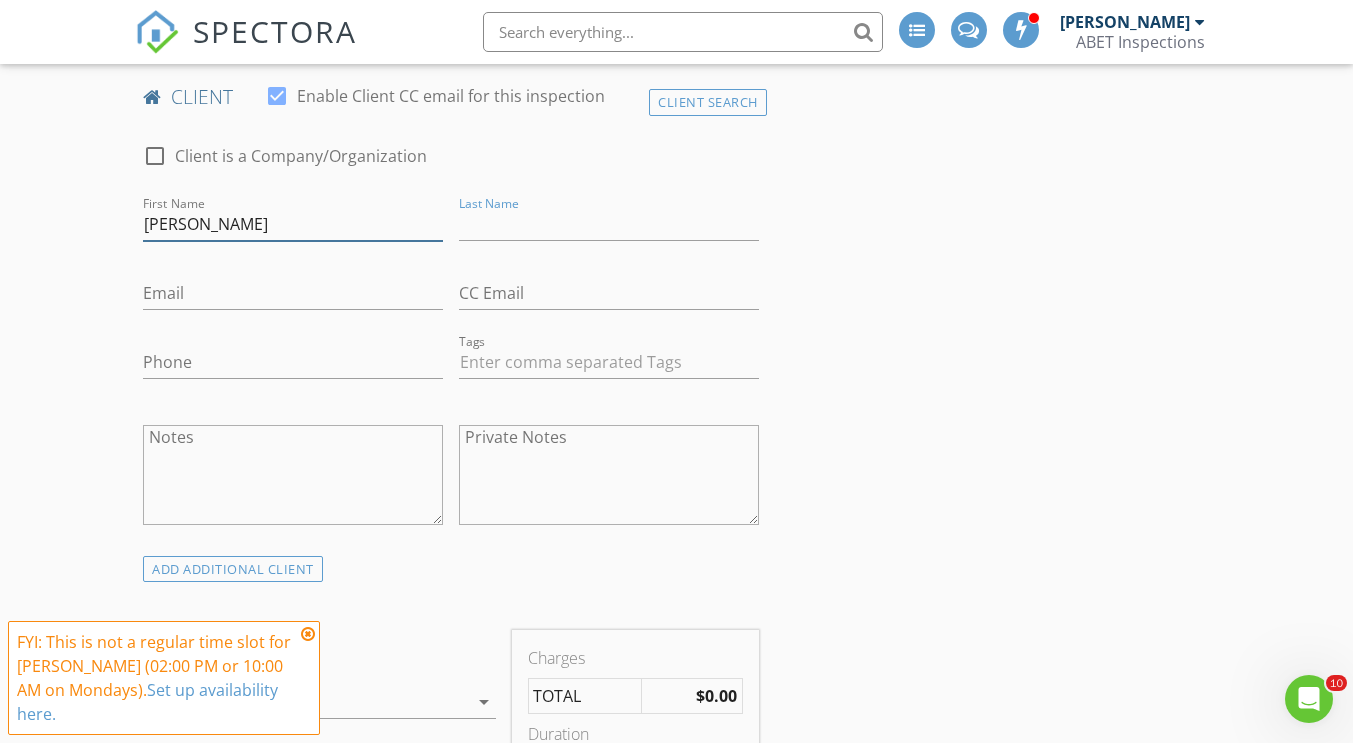 click on "Shelba" at bounding box center (293, 224) 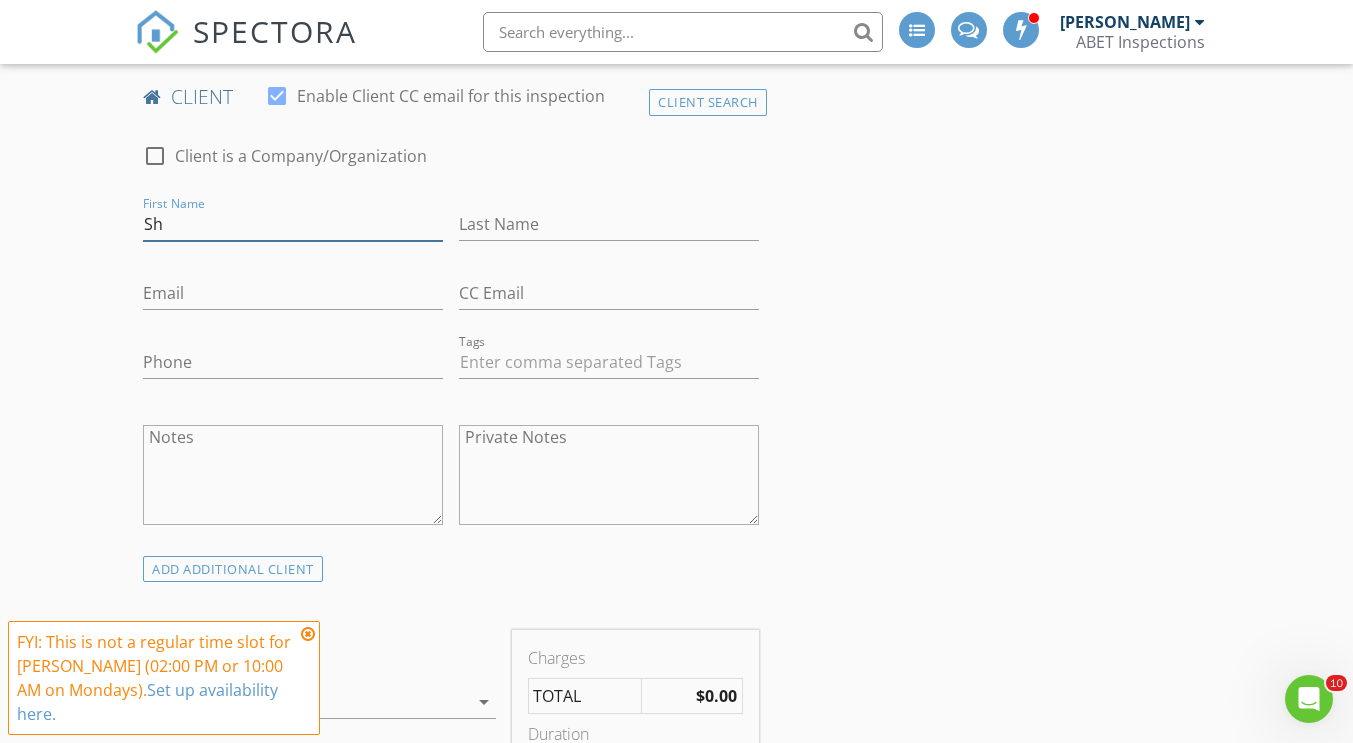 type on "S" 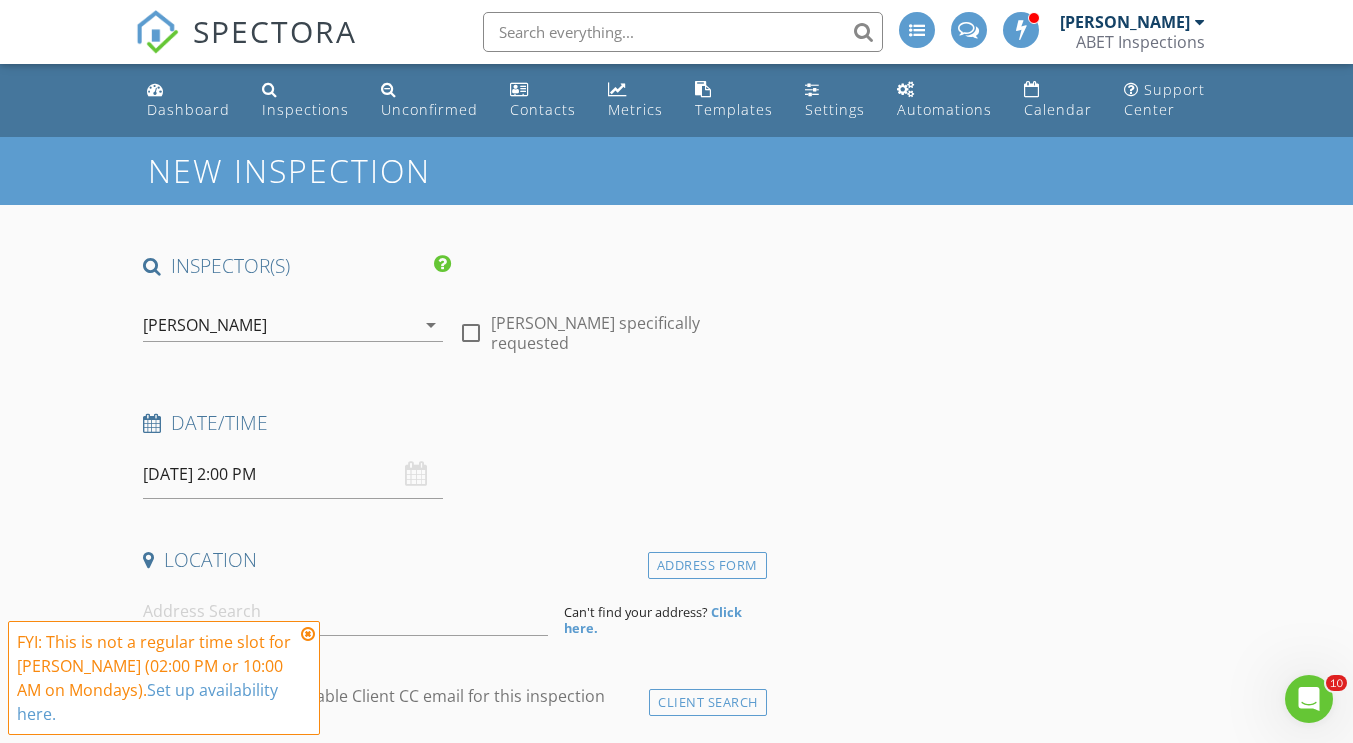 scroll, scrollTop: 400, scrollLeft: 0, axis: vertical 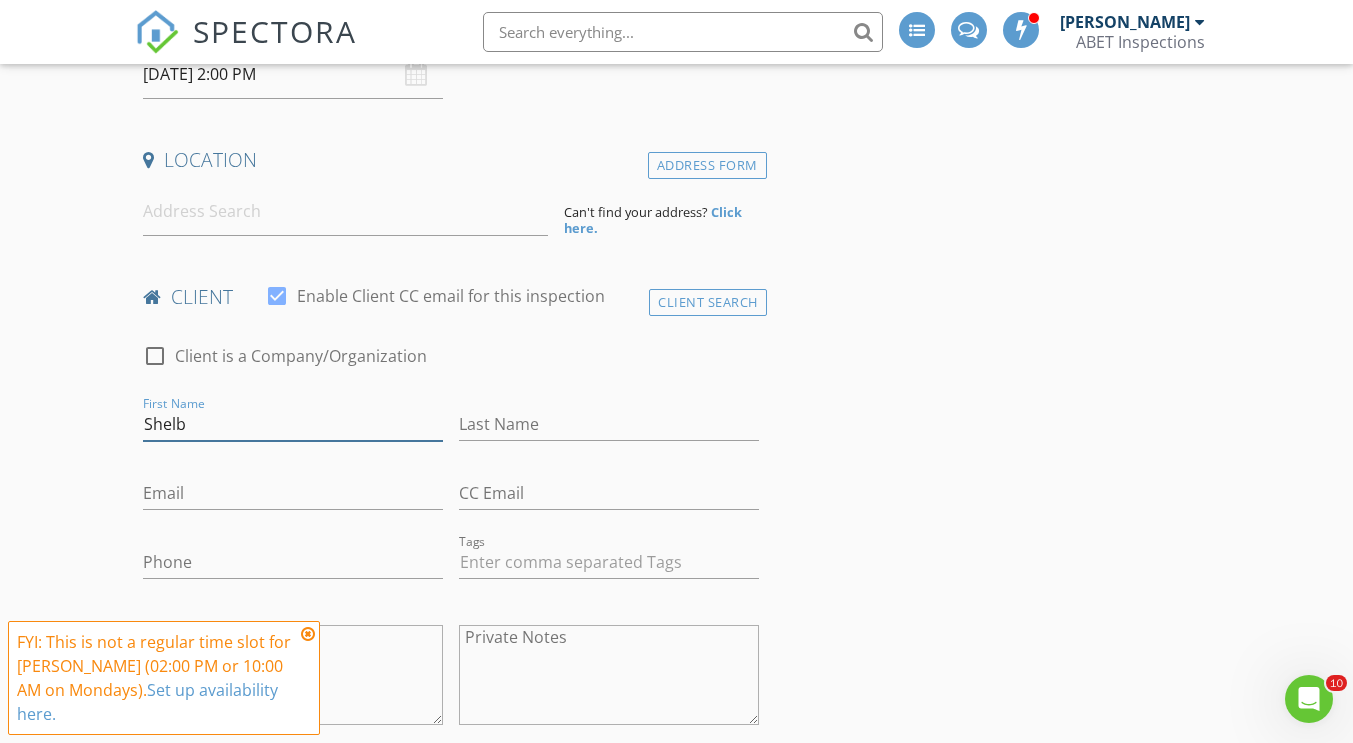 type on "Shelba" 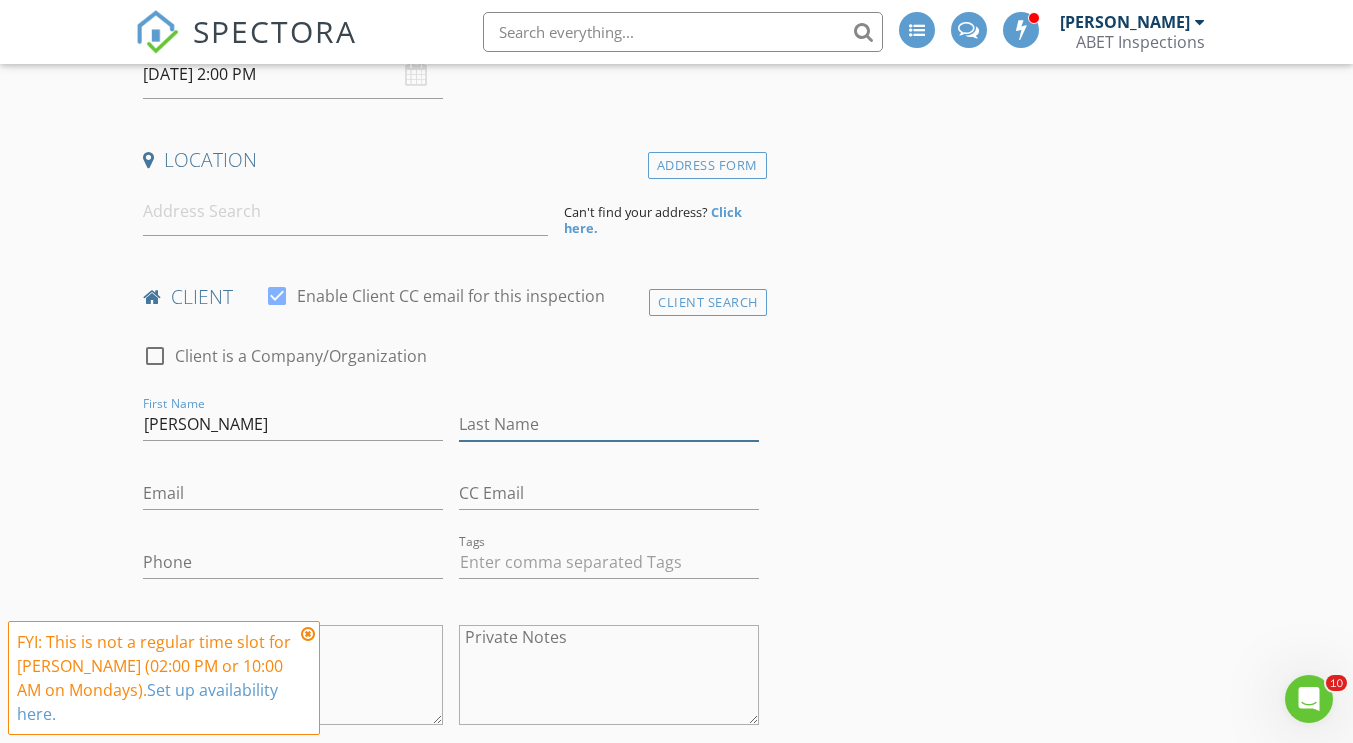 click on "Last Name" at bounding box center (609, 424) 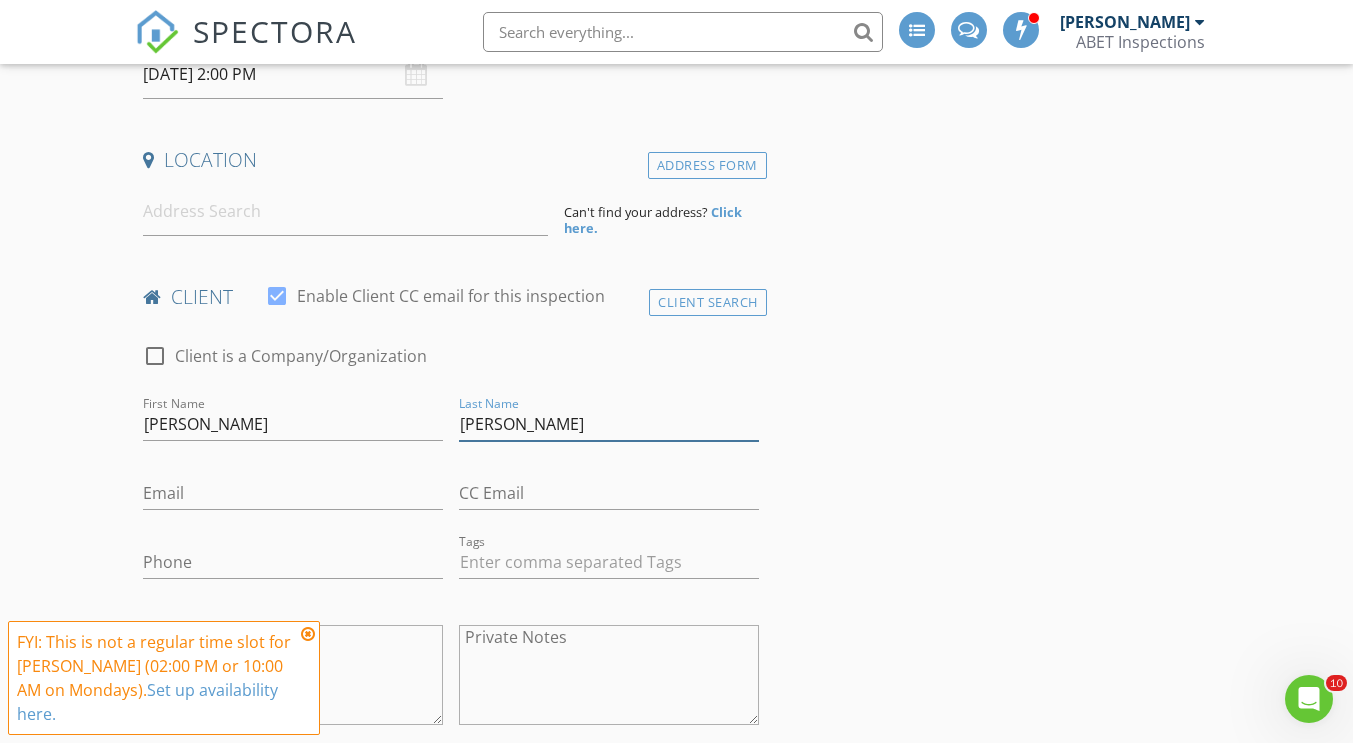 type on "Glenn" 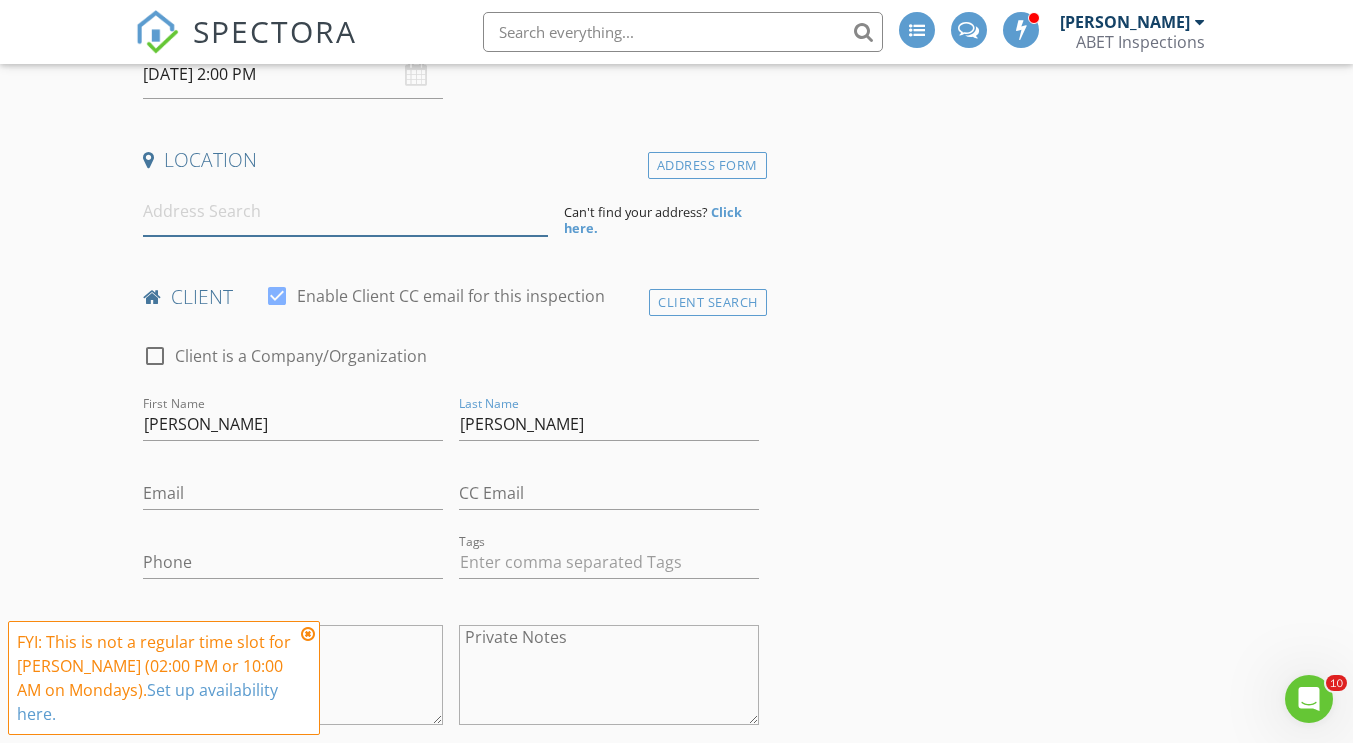 click at bounding box center [345, 211] 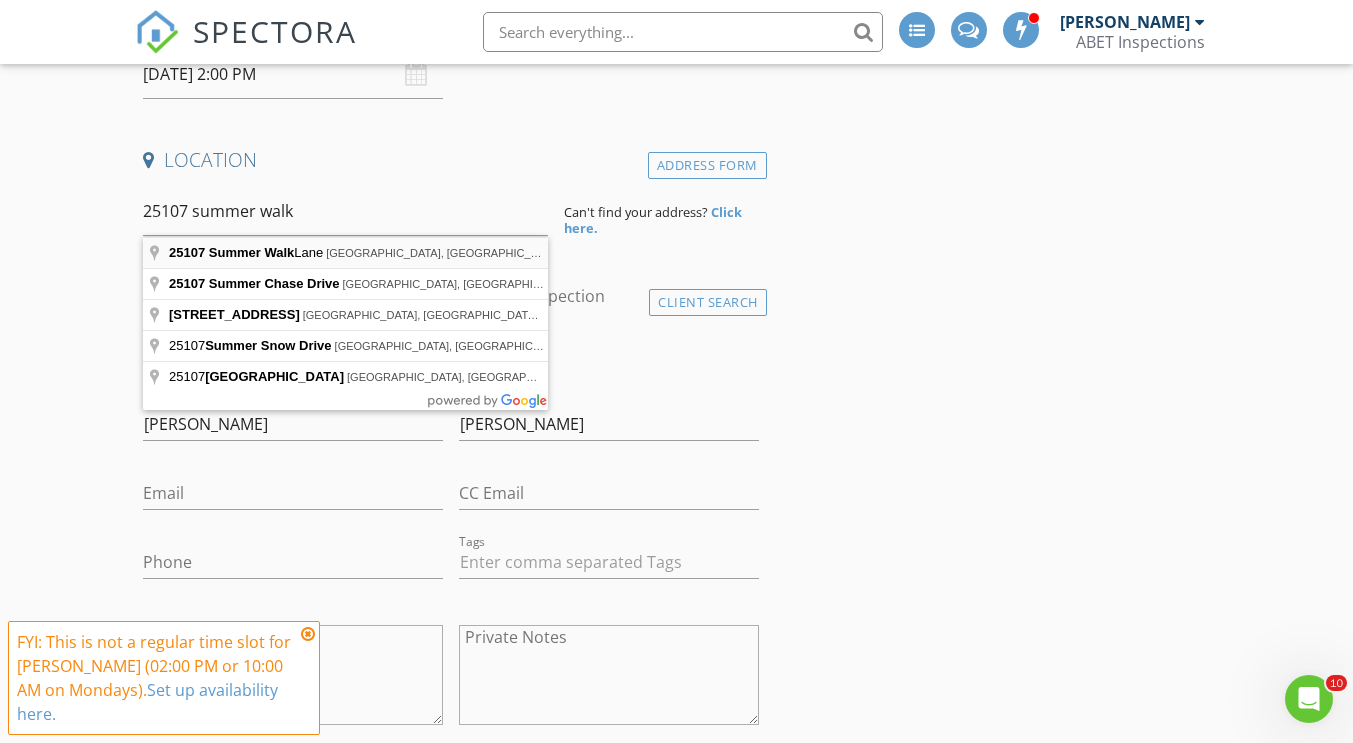 type on "25107 Summer Walk Lane, Katy, TX, USA" 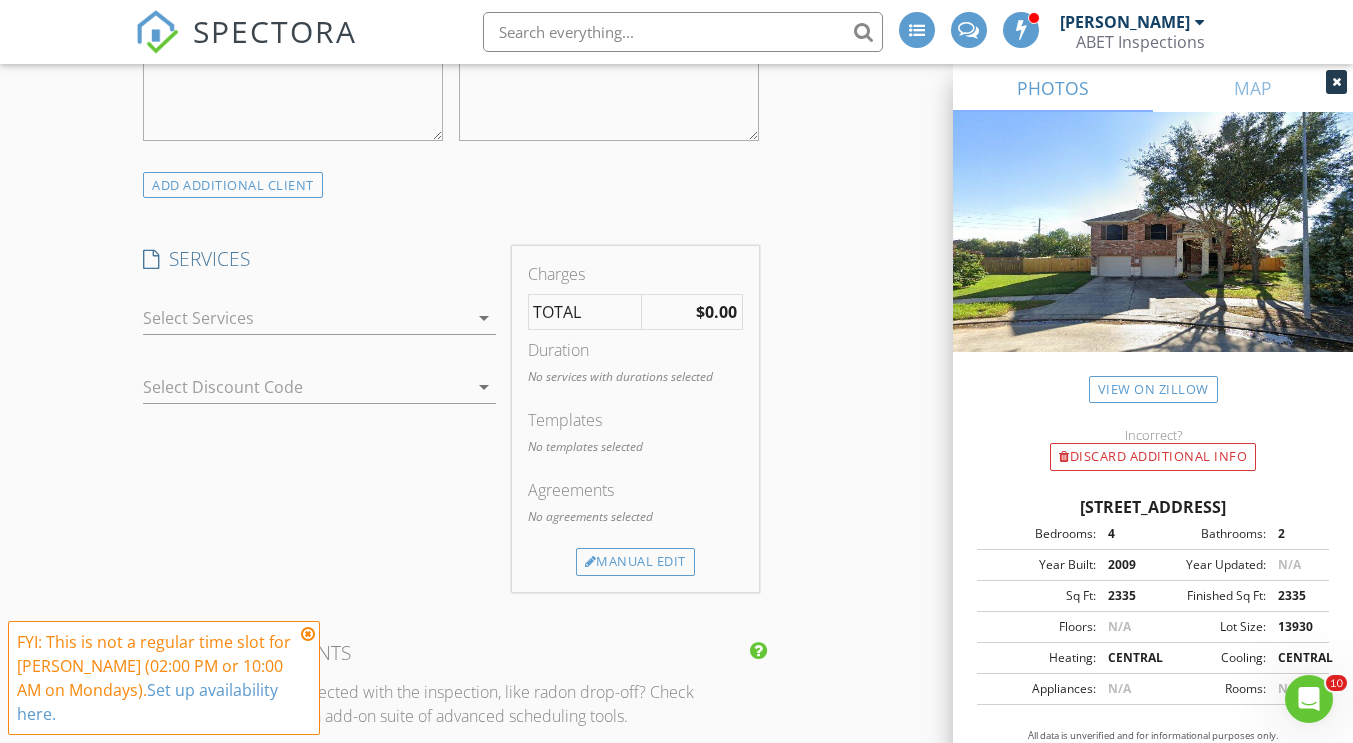 scroll, scrollTop: 1400, scrollLeft: 0, axis: vertical 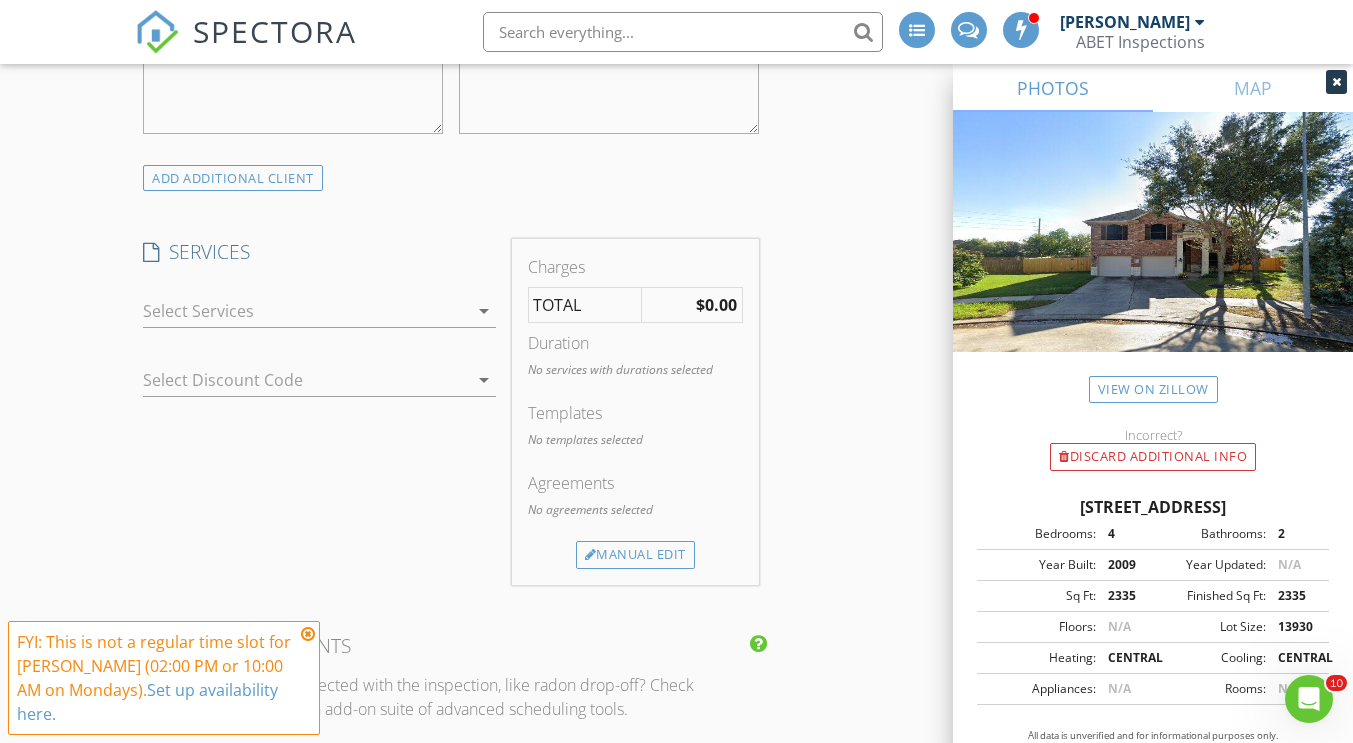 click at bounding box center (305, 311) 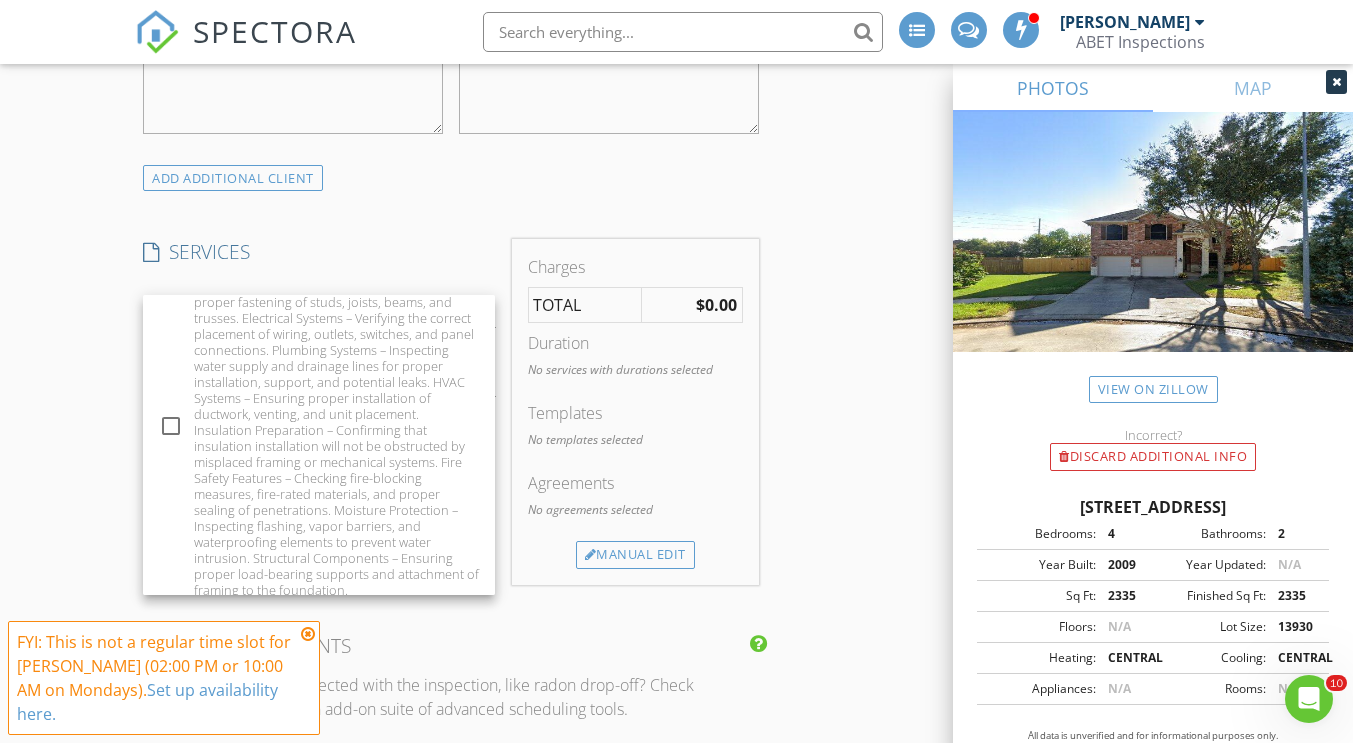 scroll, scrollTop: 180, scrollLeft: 0, axis: vertical 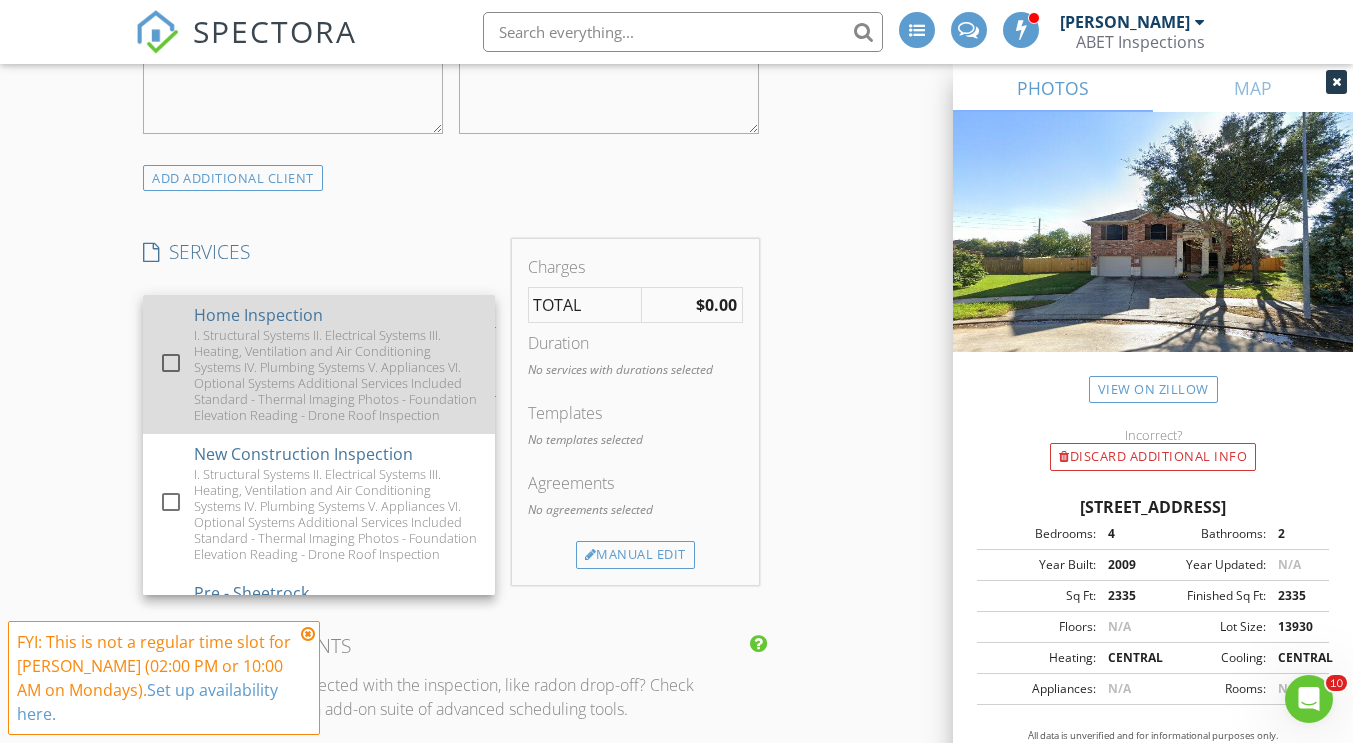 click on "I. Structural Systems II. Electrical Systems III. Heating, Ventilation and Air Conditioning Systems IV. Plumbing Systems  V. Appliances  VI. Optional Systems  Additional Services Included Standard - Thermal Imaging Photos - Foundation Elevation Reading - Drone Roof Inspection" at bounding box center (336, 375) 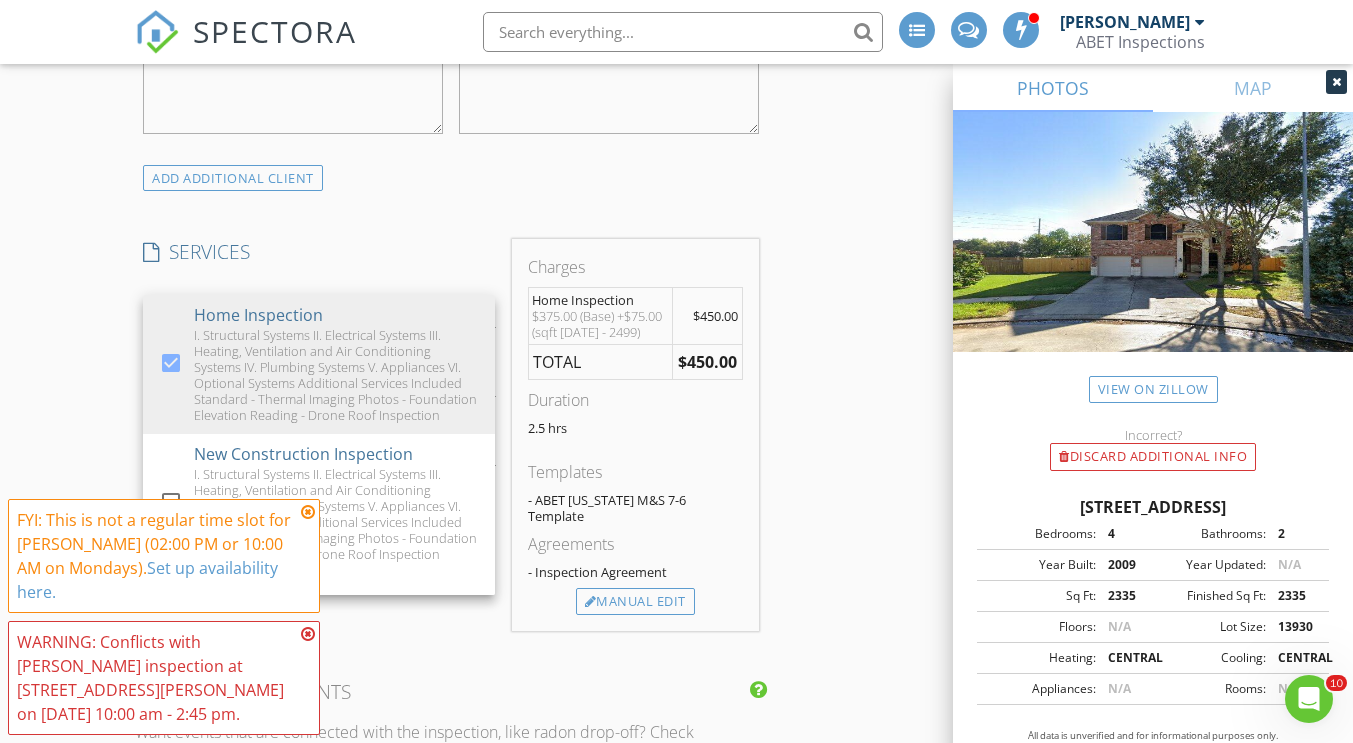 click on "INSPECTOR(S)
check_box   Austin Messina   PRIMARY   check_box_outline_blank   Eric Miller     Austin Messina arrow_drop_down   check_box_outline_blank Austin Messina specifically requested
Date/Time
07/14/2025 2:00 PM
Location
Address Search       Address 25107 Summer Walk Ln   Unit   City Katy   State TX   Zip 77494   County Fort Bend     Square Feet 2335   Year Built 2009   Foundation arrow_drop_down     Austin Messina     21.8 miles     (33 minutes)
client
check_box Enable Client CC email for this inspection   Client Search     check_box_outline_blank Client is a Company/Organization     First Name Shelba   Last Name Glenn   Email   CC Email   Phone         Tags         Notes   Private Notes
ADD ADDITIONAL client
SERVICES
check_box   Home Inspection" at bounding box center (676, 659) 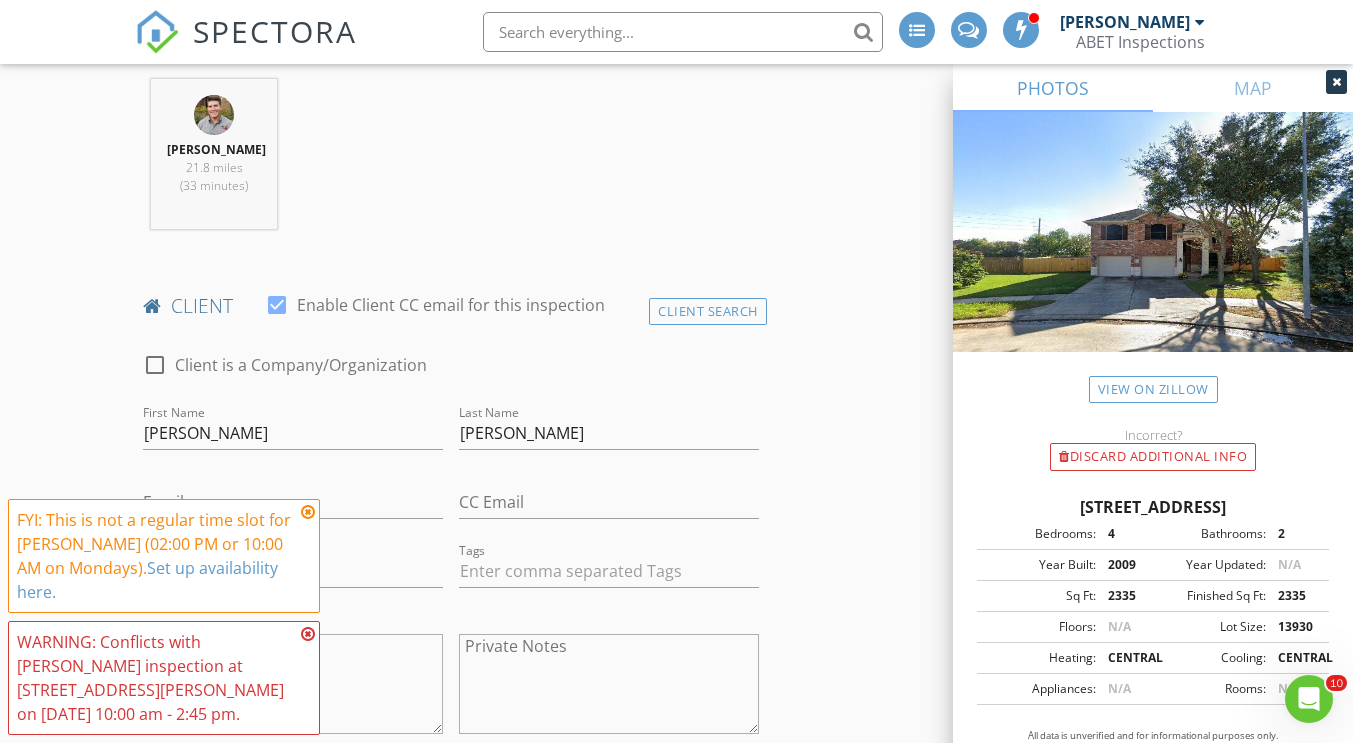 scroll, scrollTop: 1000, scrollLeft: 0, axis: vertical 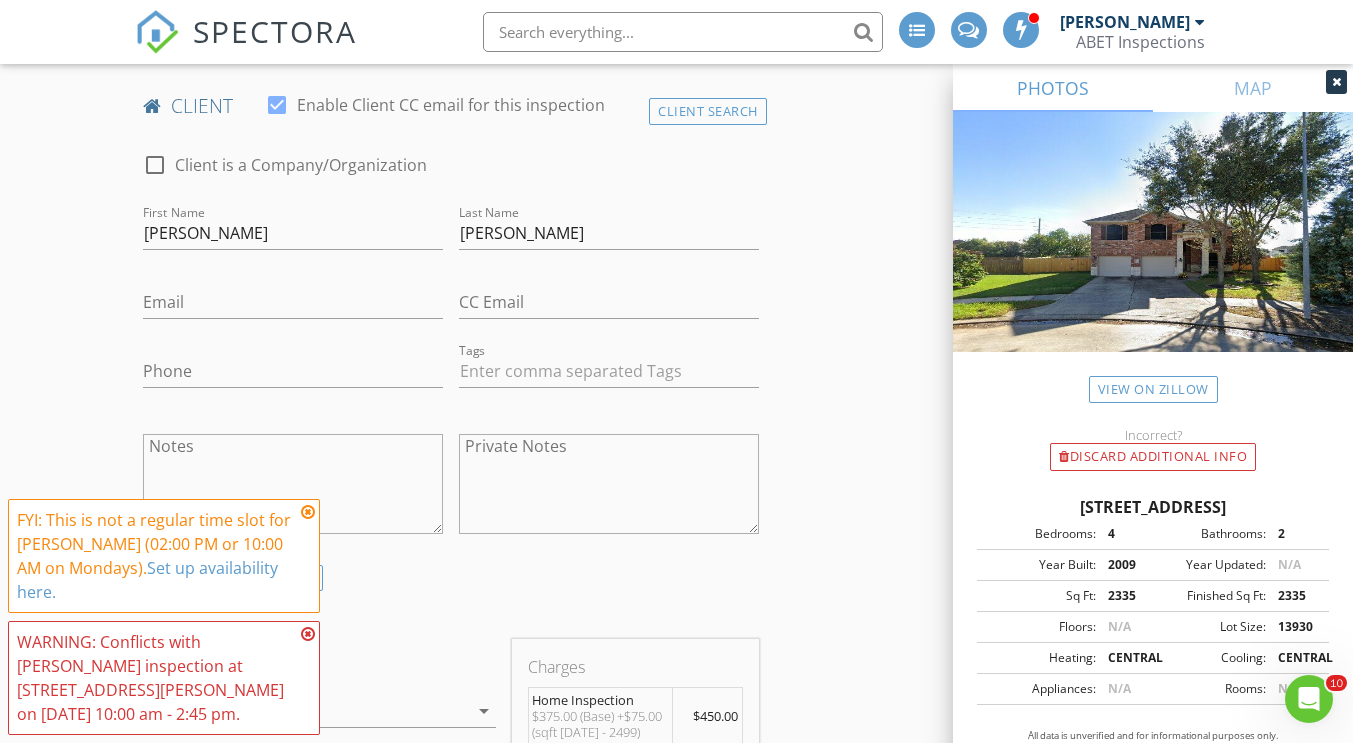 click at bounding box center [308, 512] 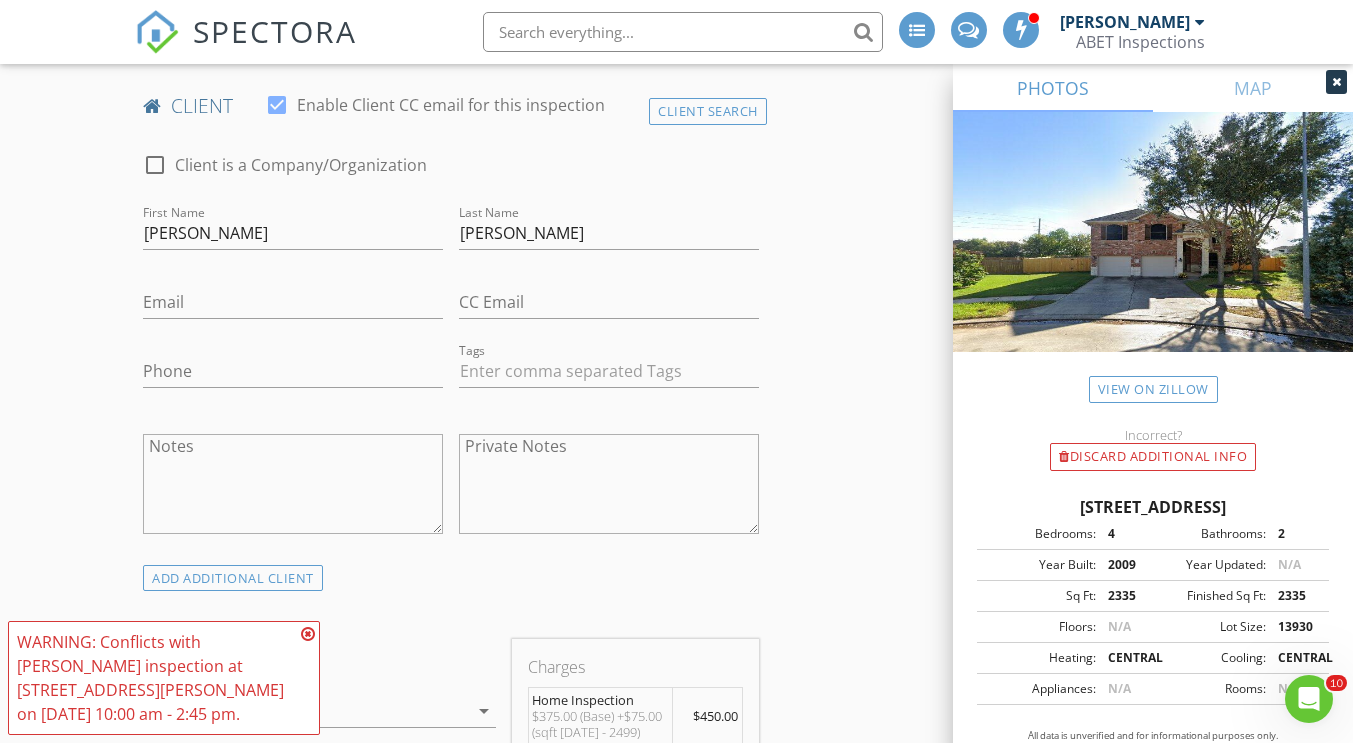 click at bounding box center [308, 634] 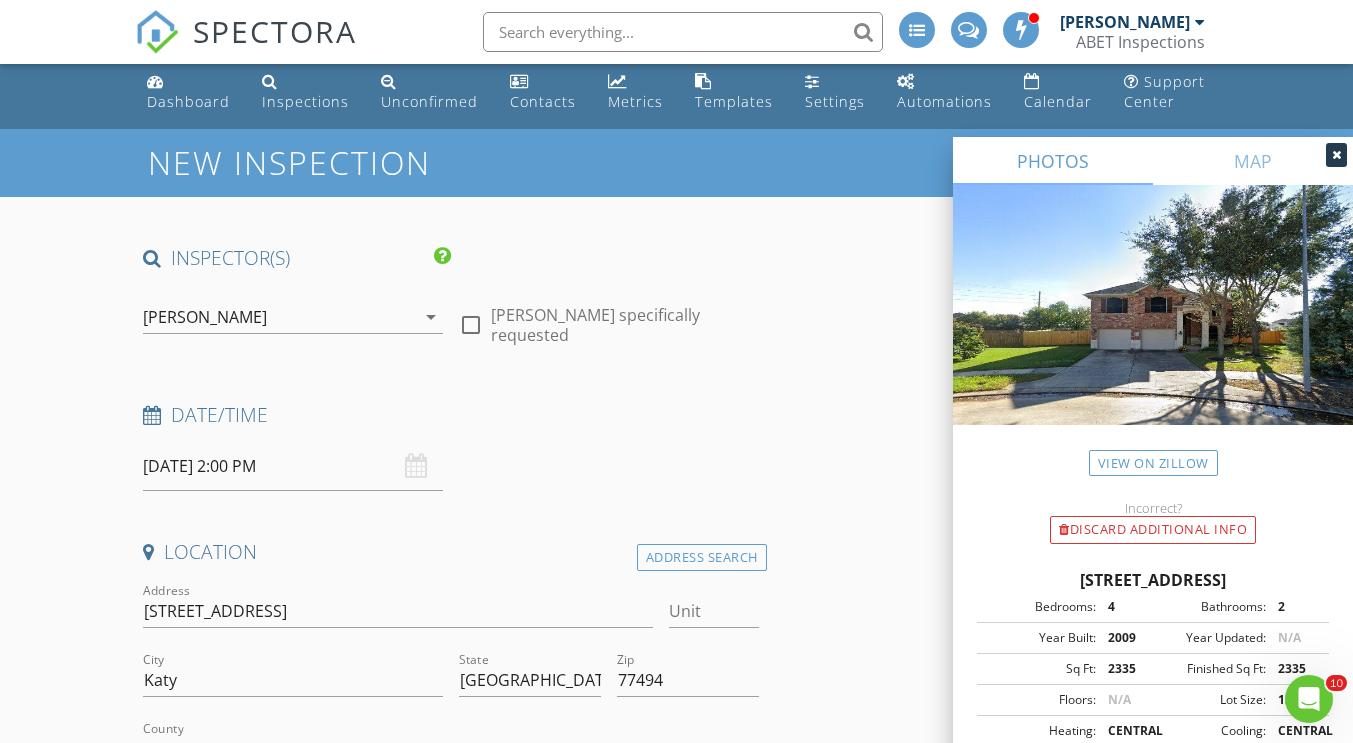 scroll, scrollTop: 0, scrollLeft: 0, axis: both 